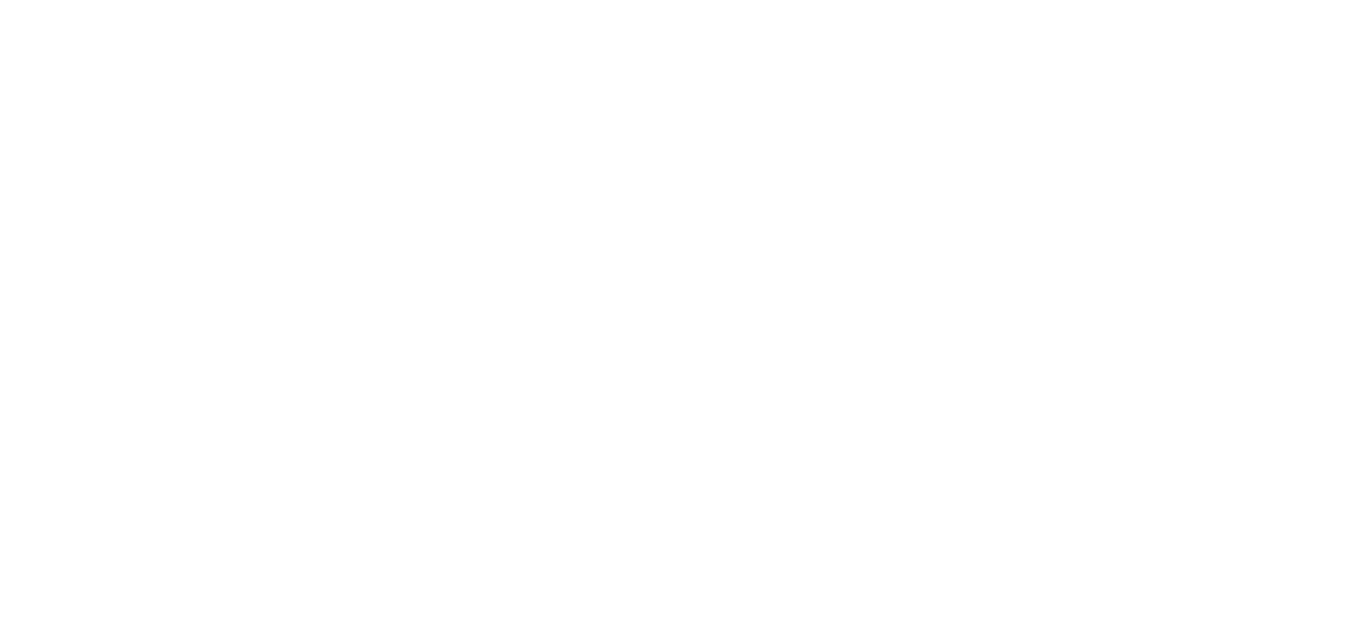 scroll, scrollTop: 0, scrollLeft: 0, axis: both 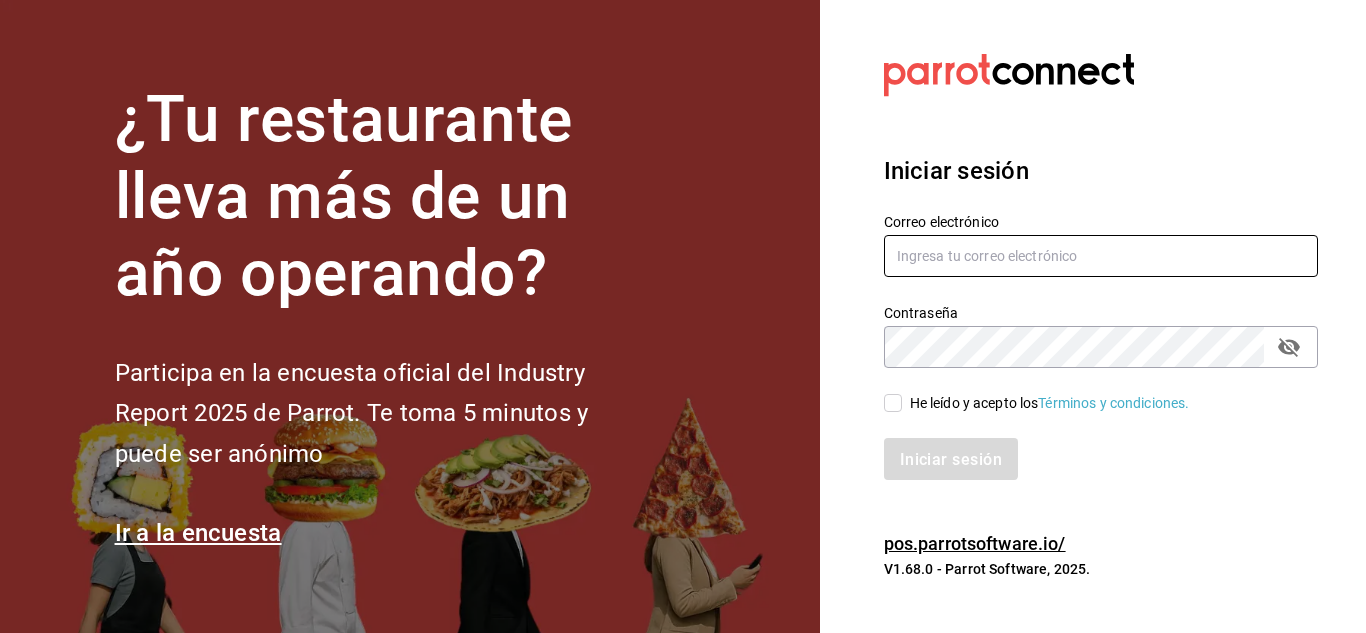 click at bounding box center (1101, 256) 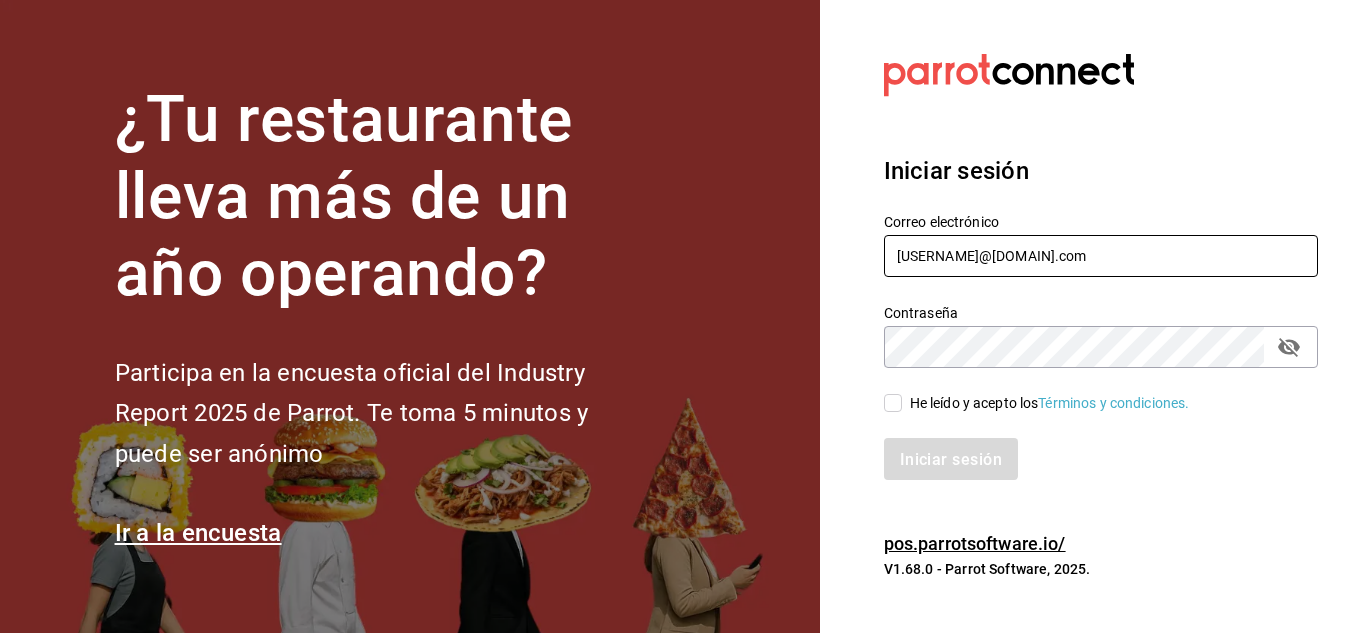 type on "[USERNAME]@[DOMAIN].com" 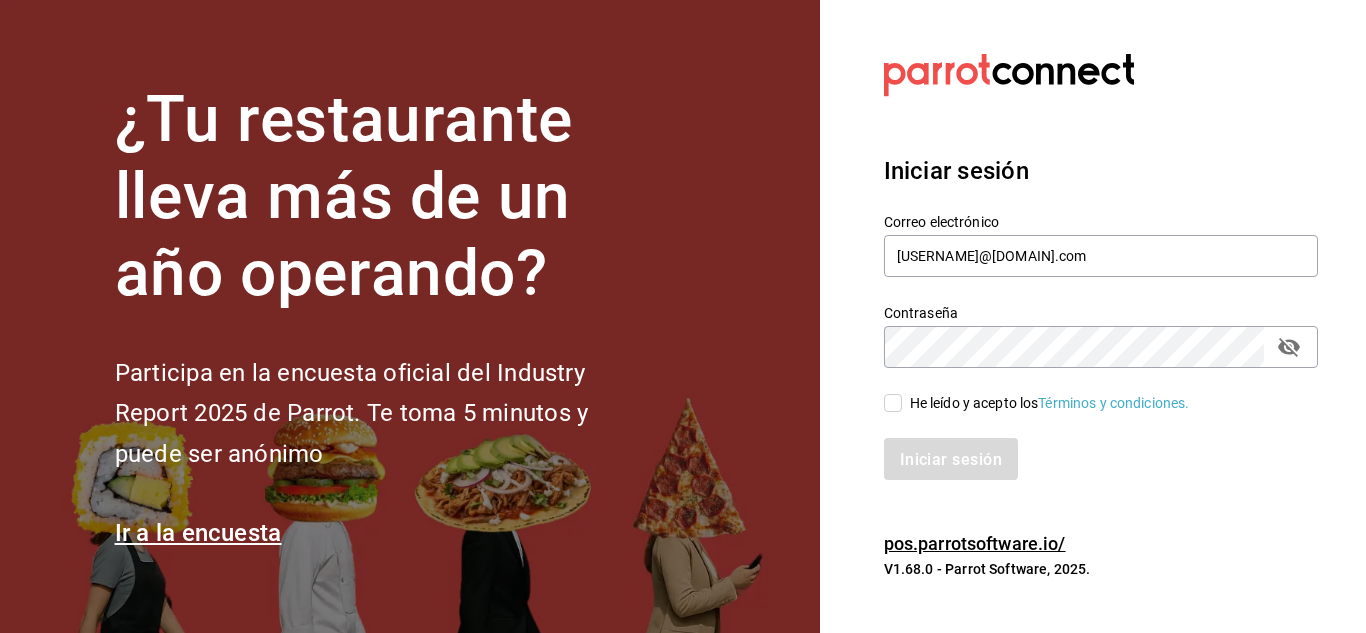click on "He leído y acepto los  Términos y condiciones." at bounding box center [893, 403] 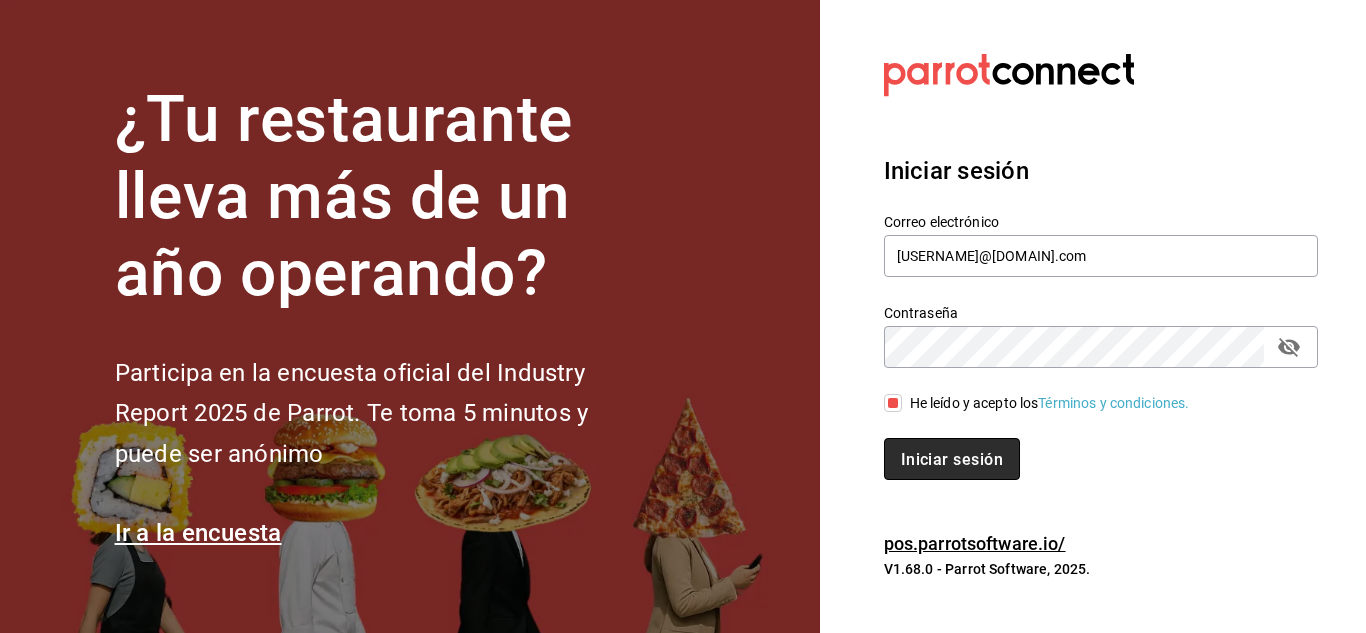 click on "Iniciar sesión" at bounding box center (952, 458) 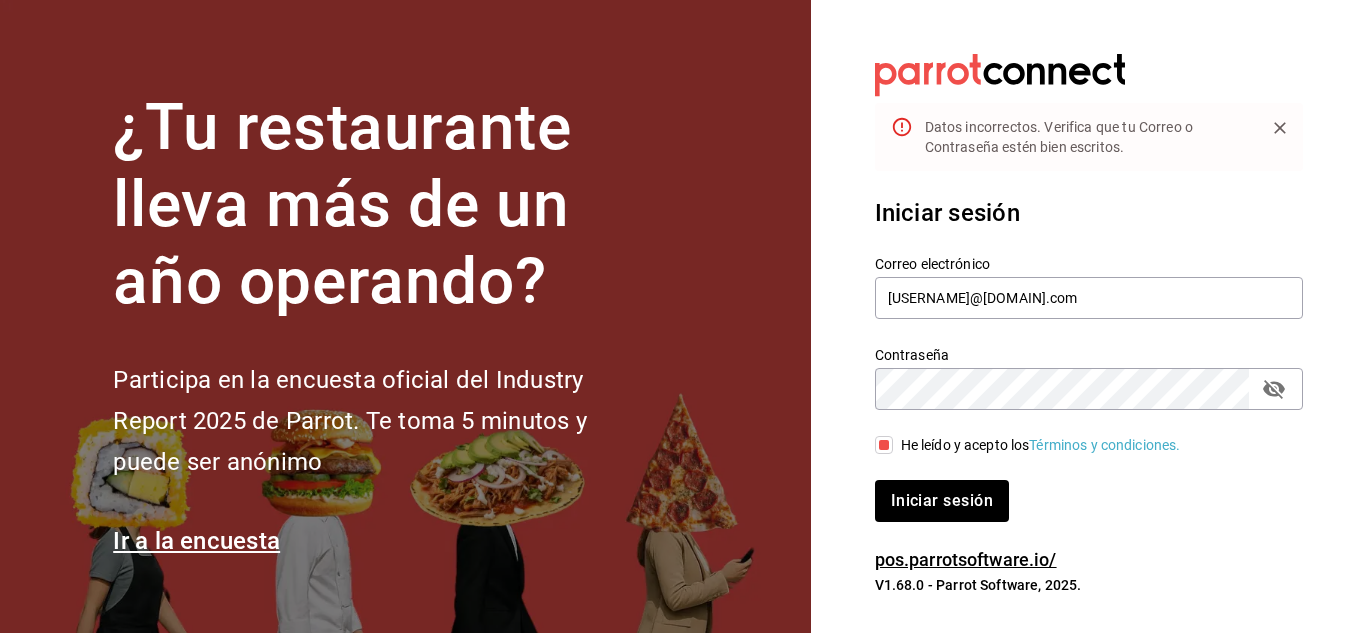 click 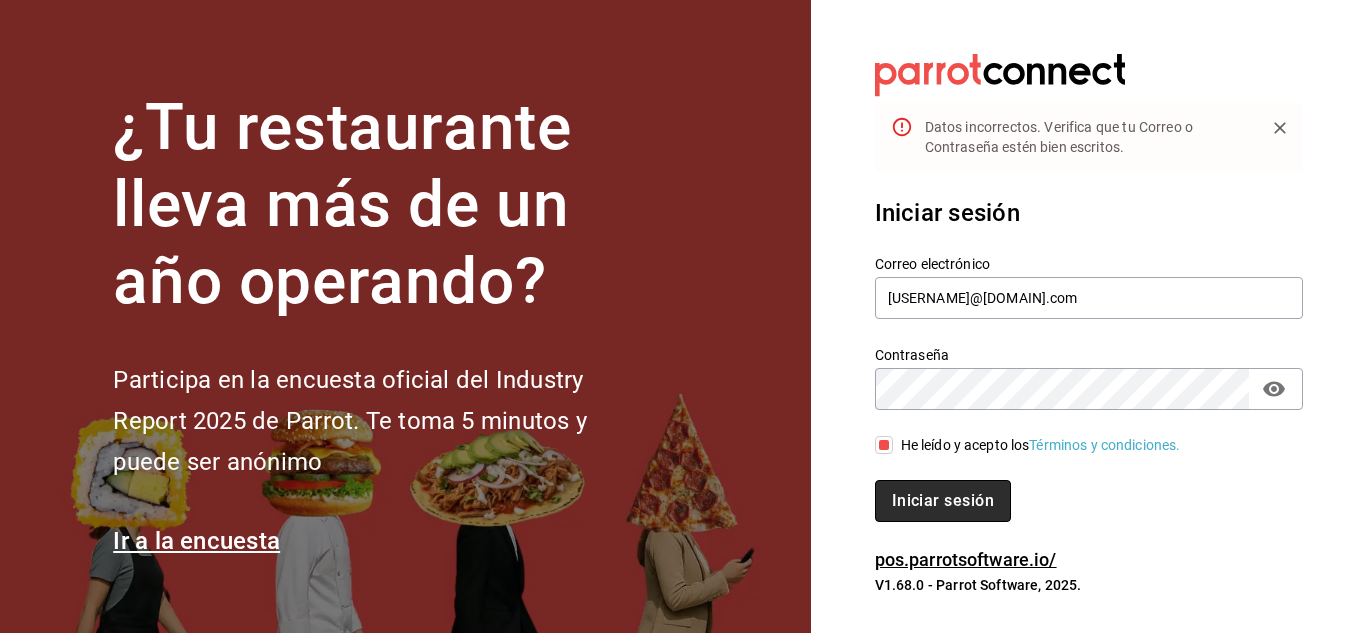 click on "Iniciar sesión" at bounding box center (943, 500) 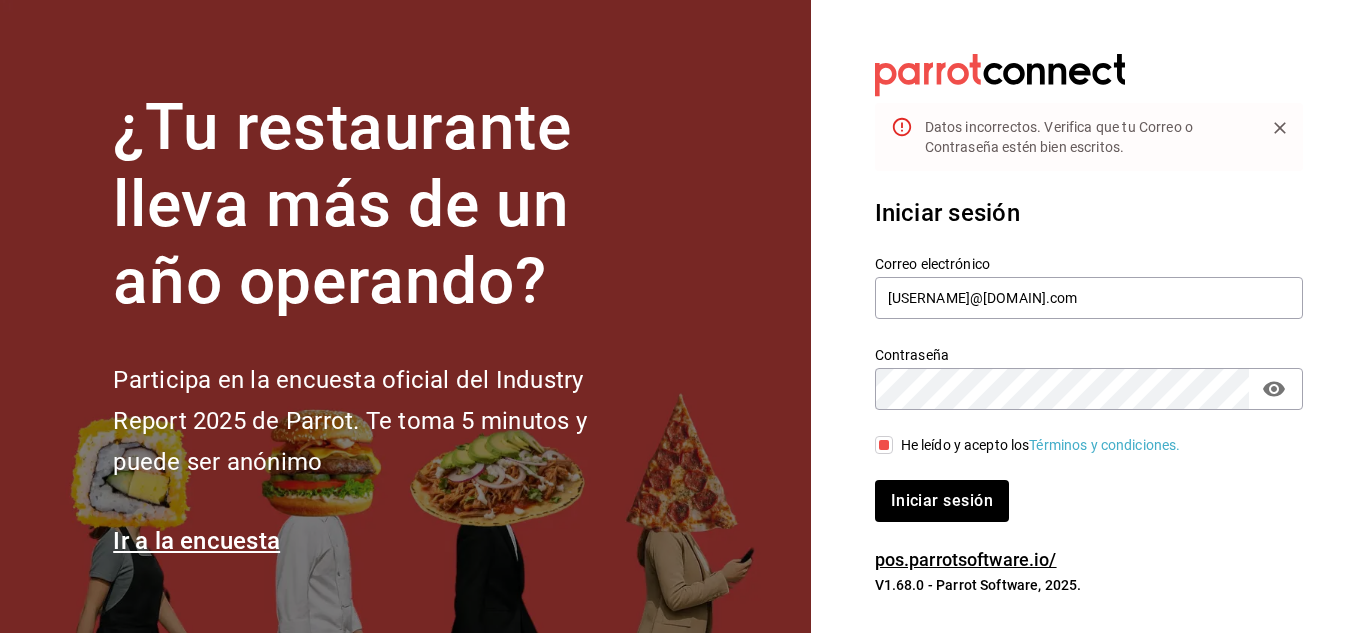 click on "Iniciar sesión" at bounding box center [942, 501] 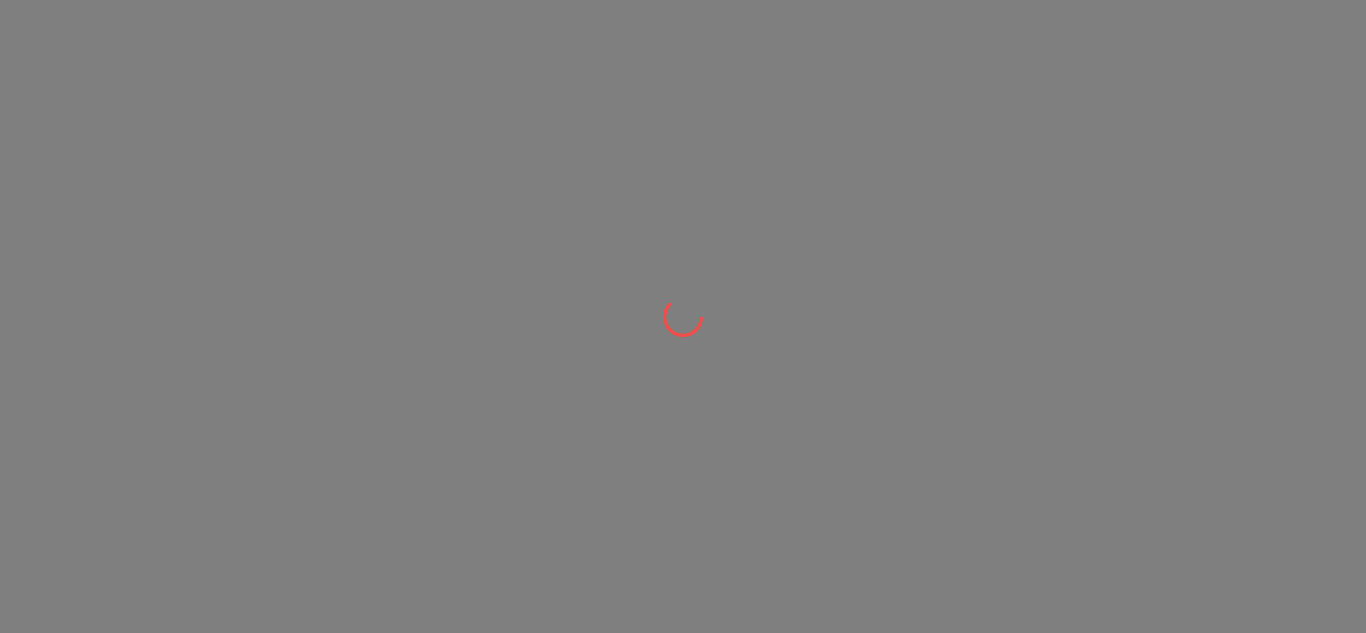 scroll, scrollTop: 0, scrollLeft: 0, axis: both 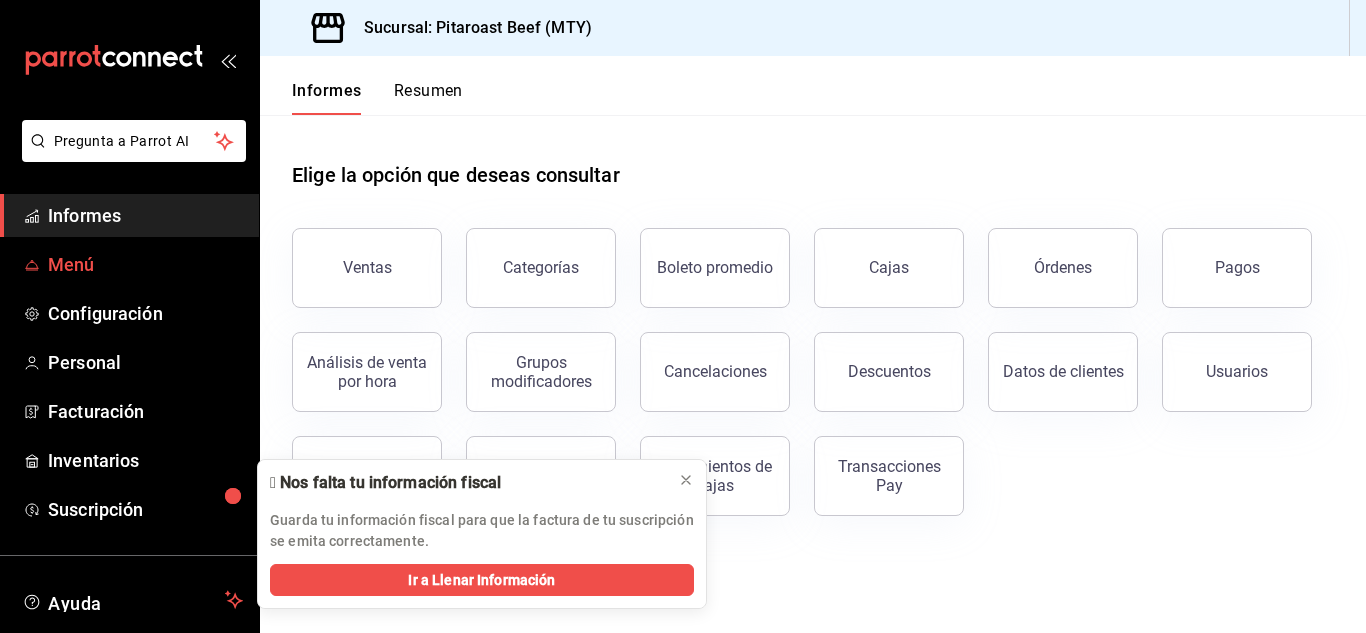 click on "Menú" at bounding box center [71, 264] 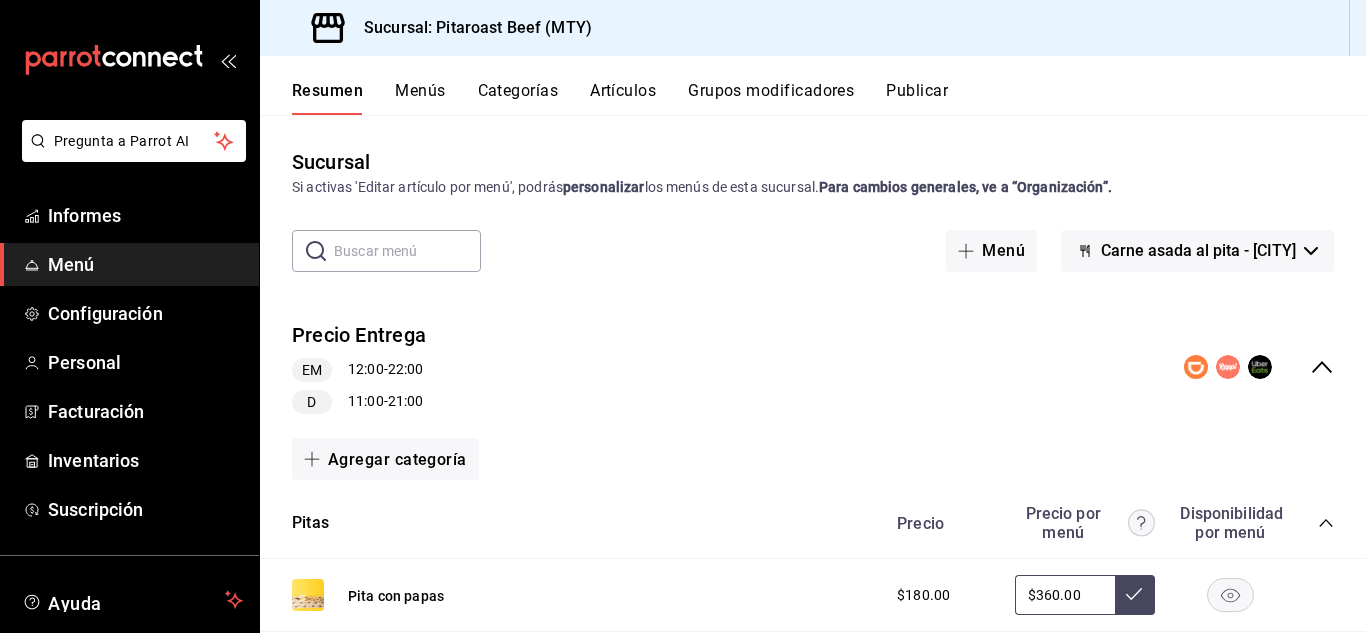 click on "Grupos modificadores" at bounding box center (771, 90) 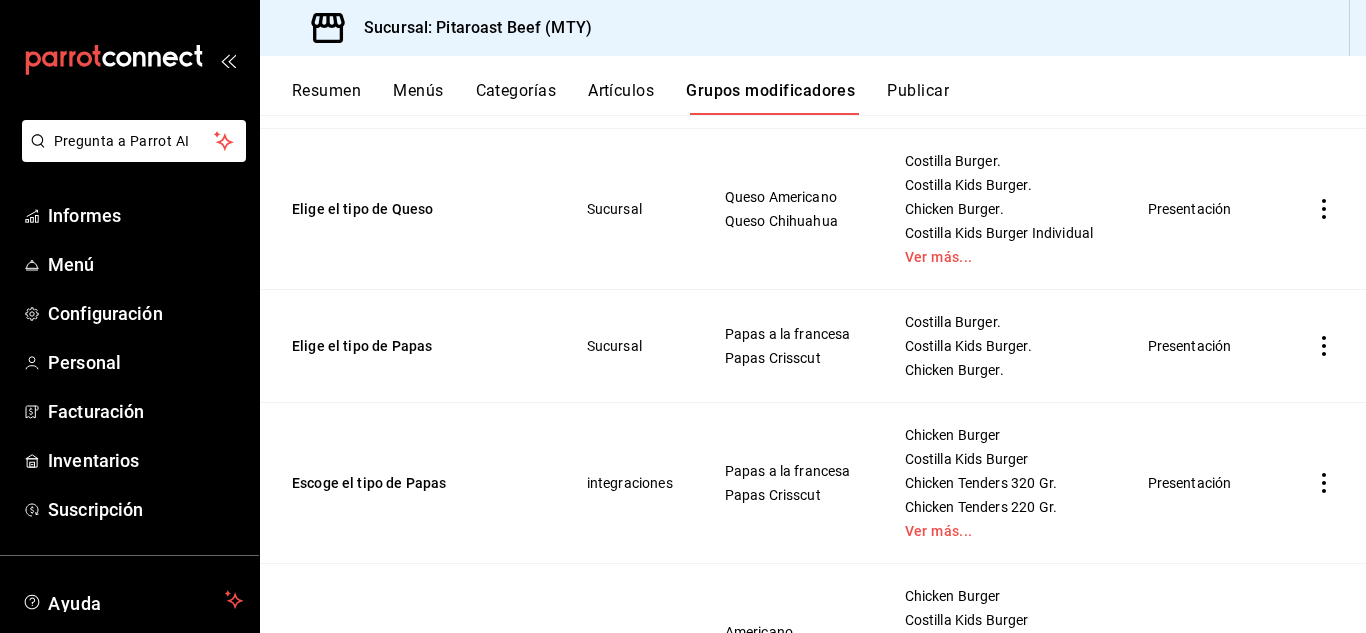 scroll, scrollTop: 552, scrollLeft: 0, axis: vertical 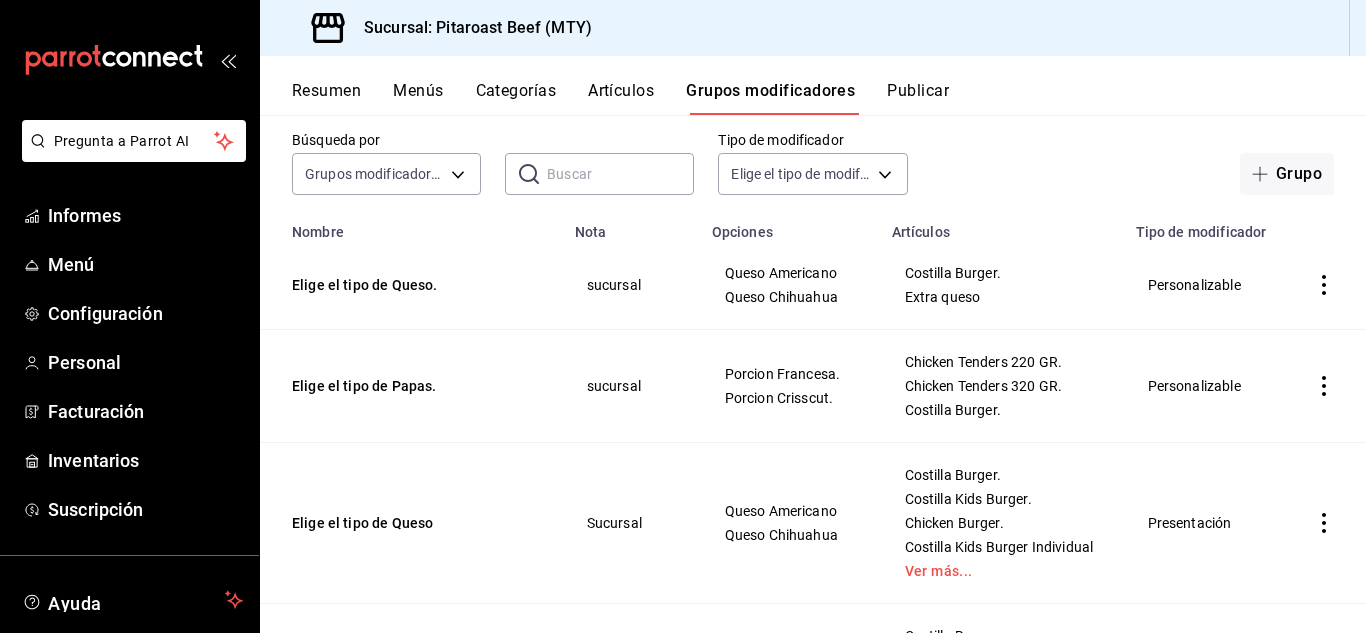 click on "Publicar" at bounding box center (918, 90) 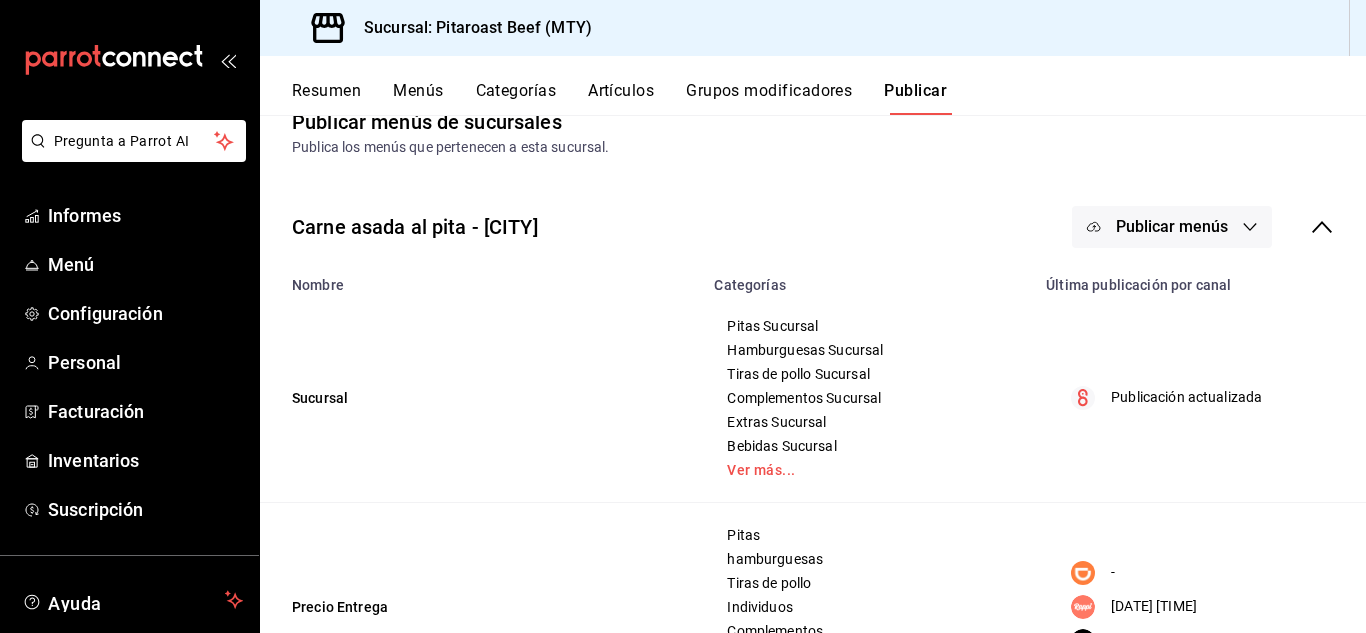 scroll, scrollTop: 107, scrollLeft: 0, axis: vertical 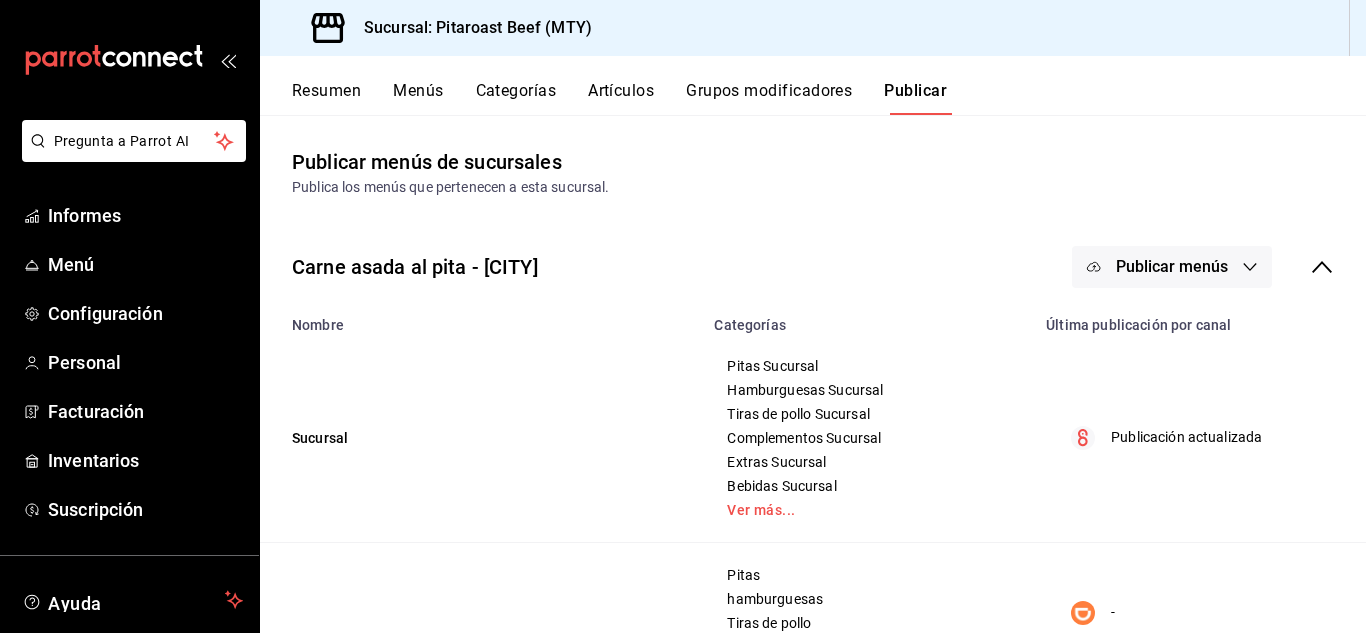 click on "Carne asada al pita - MTY" at bounding box center [415, 267] 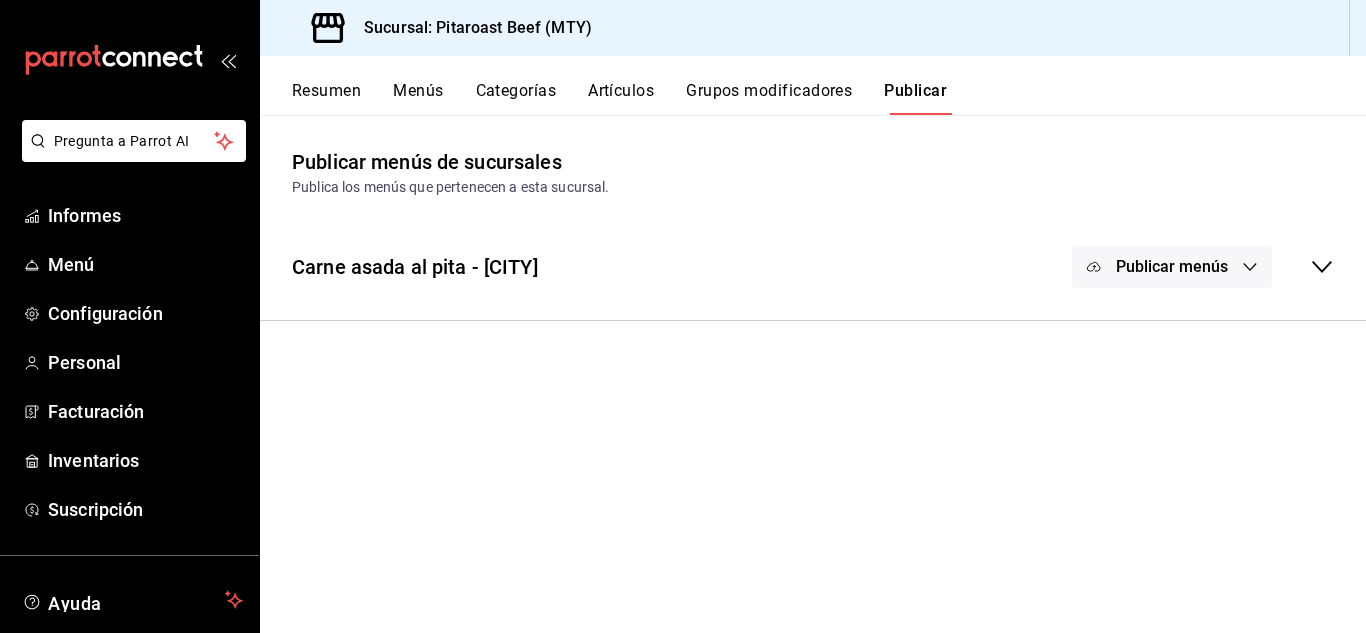 click on "Menús" at bounding box center (418, 90) 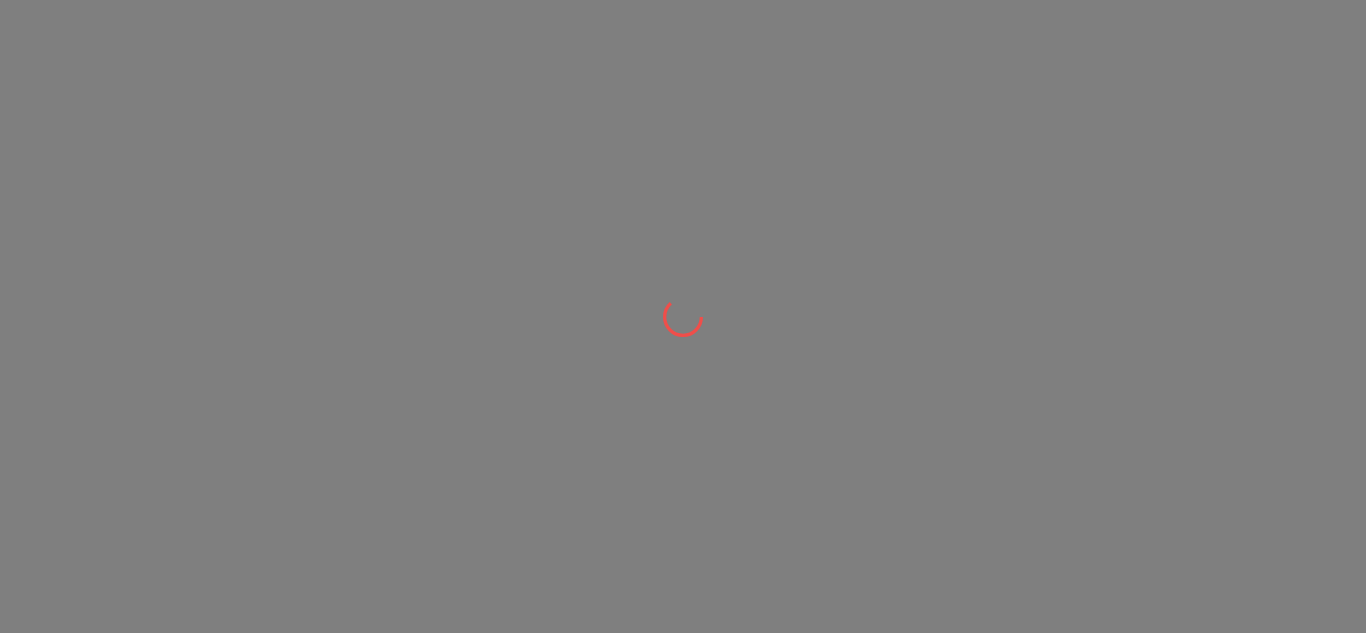 scroll, scrollTop: 0, scrollLeft: 0, axis: both 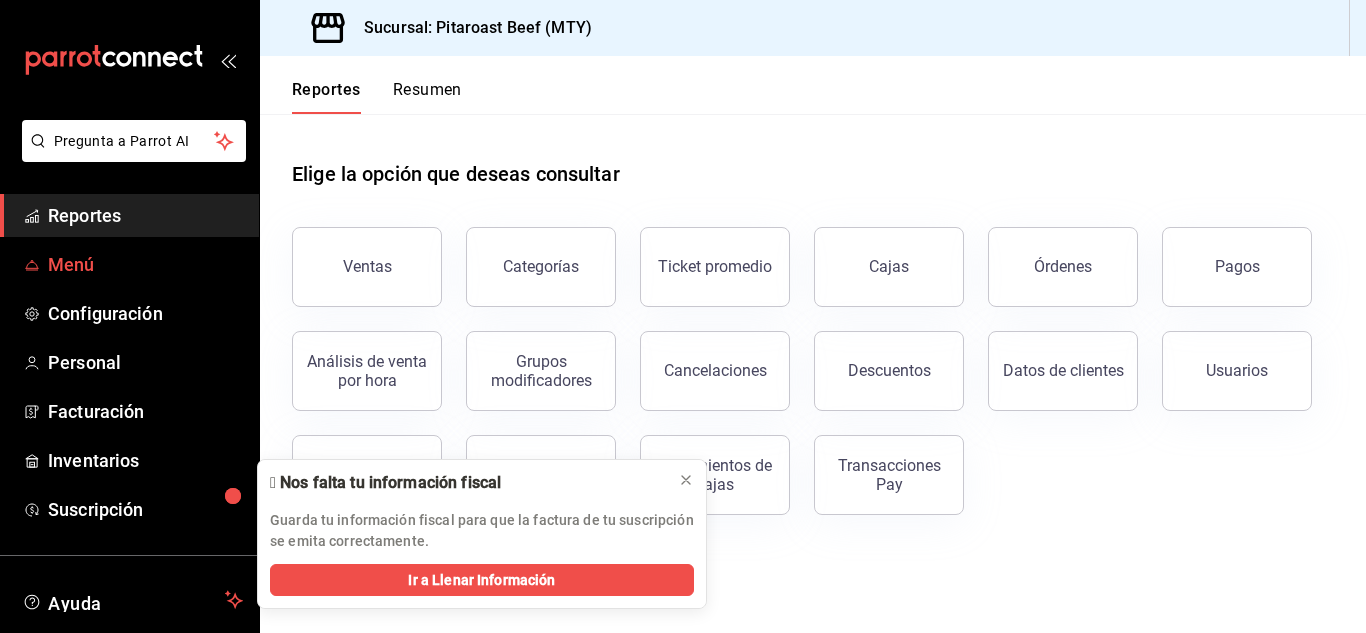 click on "Menú" at bounding box center (145, 264) 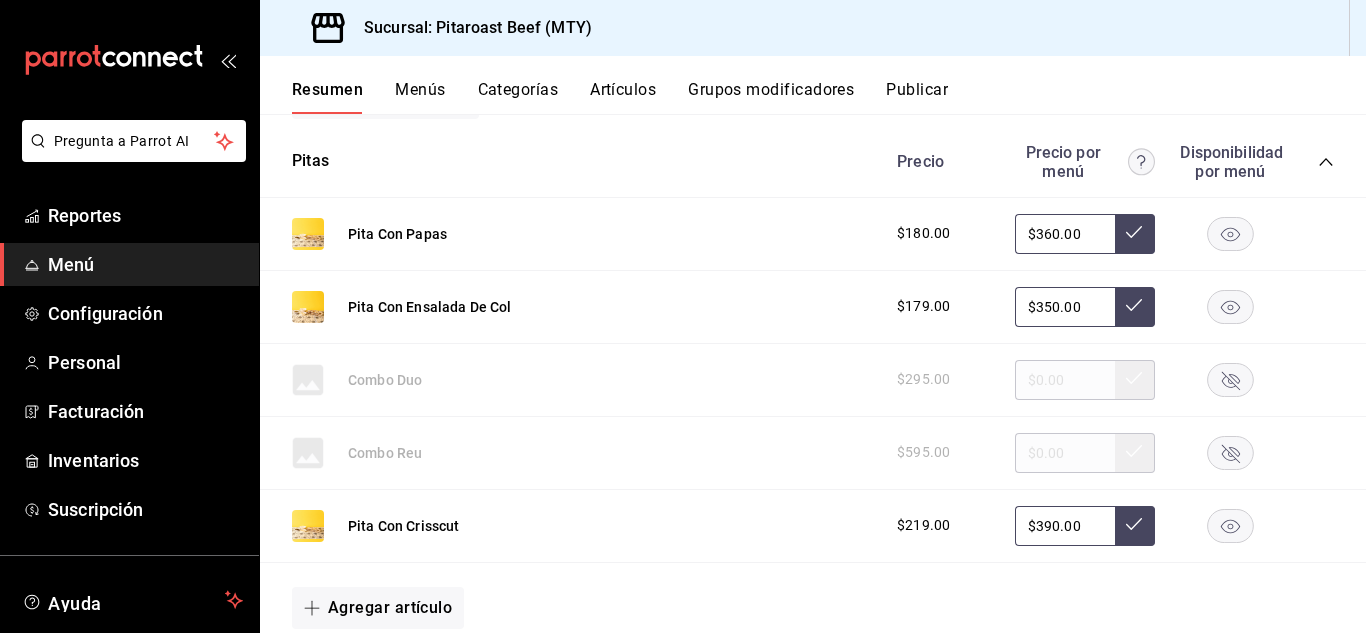 scroll, scrollTop: 373, scrollLeft: 0, axis: vertical 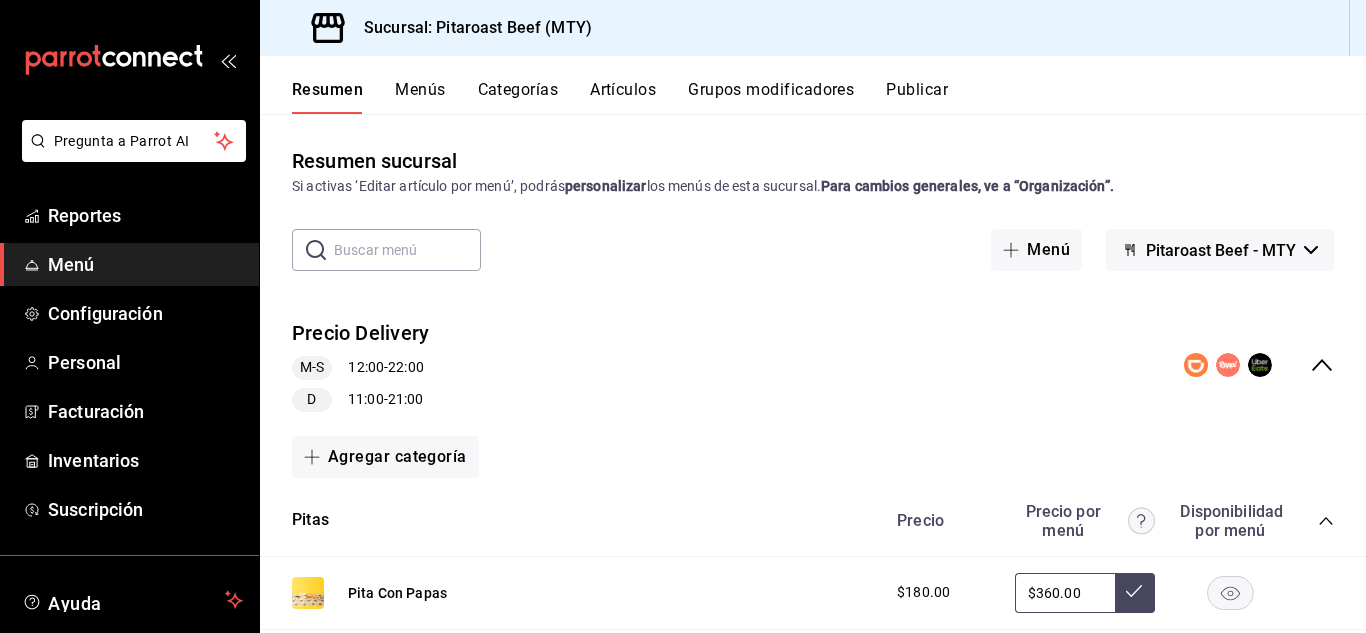 click on "Publicar" at bounding box center [917, 97] 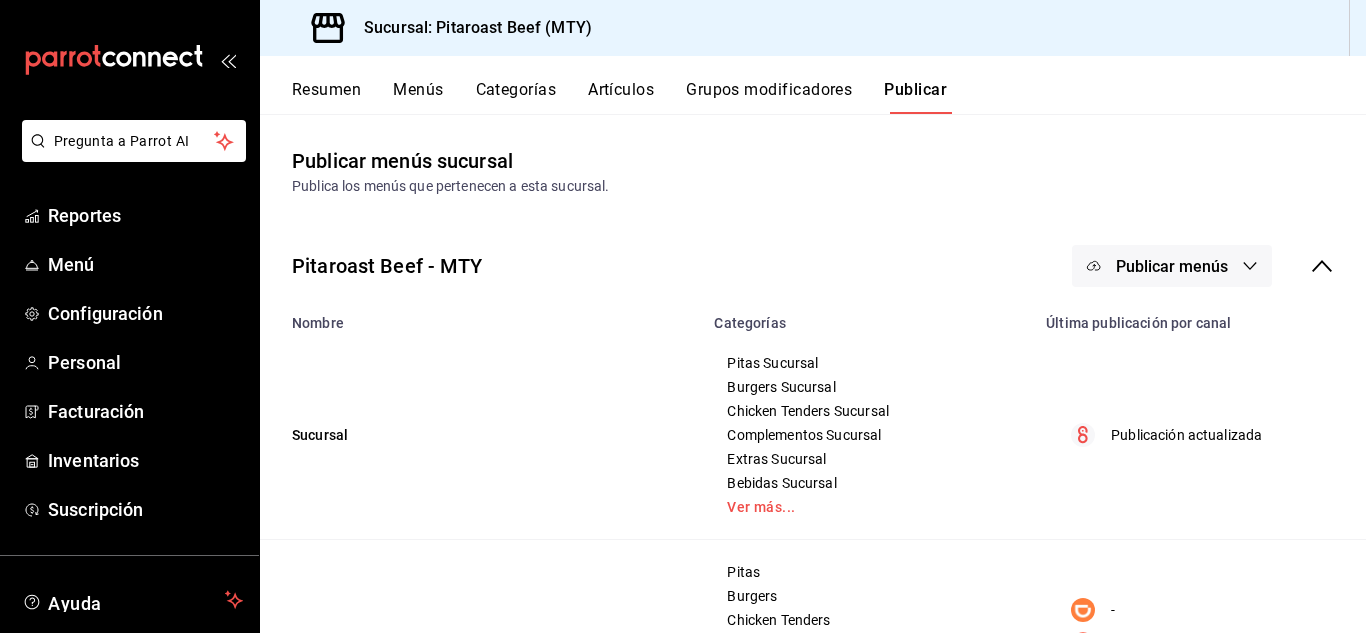 click on "Menús" at bounding box center (418, 97) 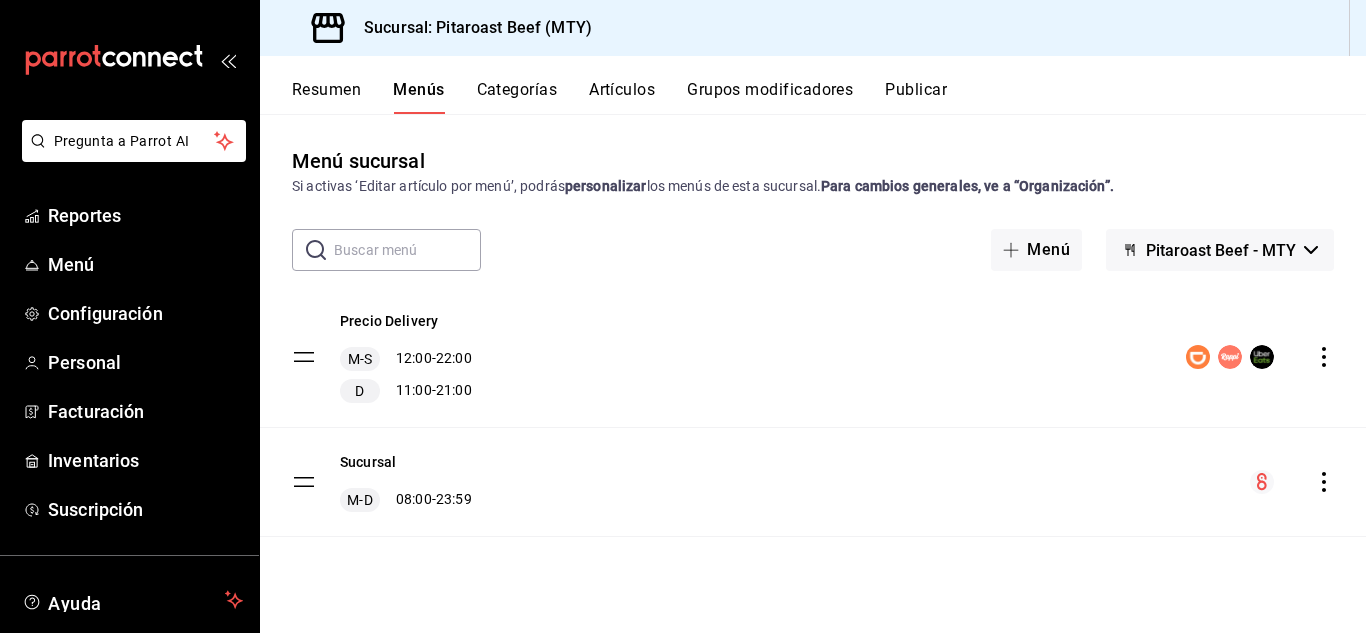 click on "Artículos" at bounding box center [622, 97] 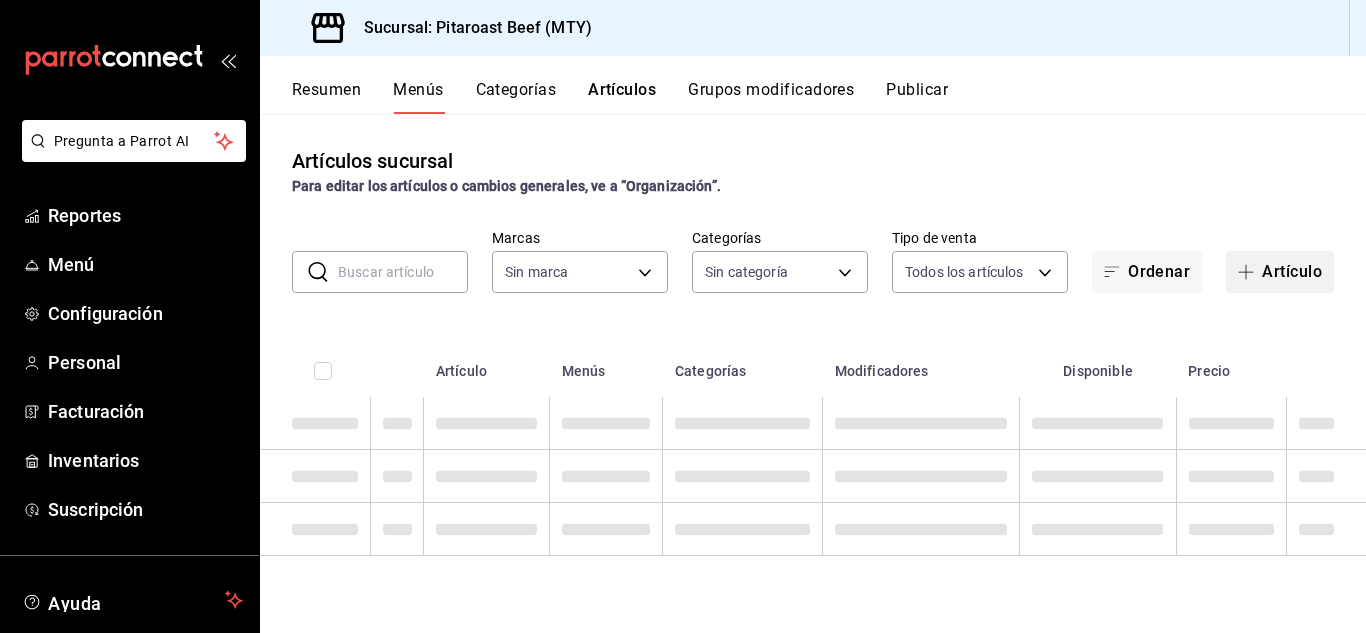 click on "Artículo" at bounding box center [1280, 272] 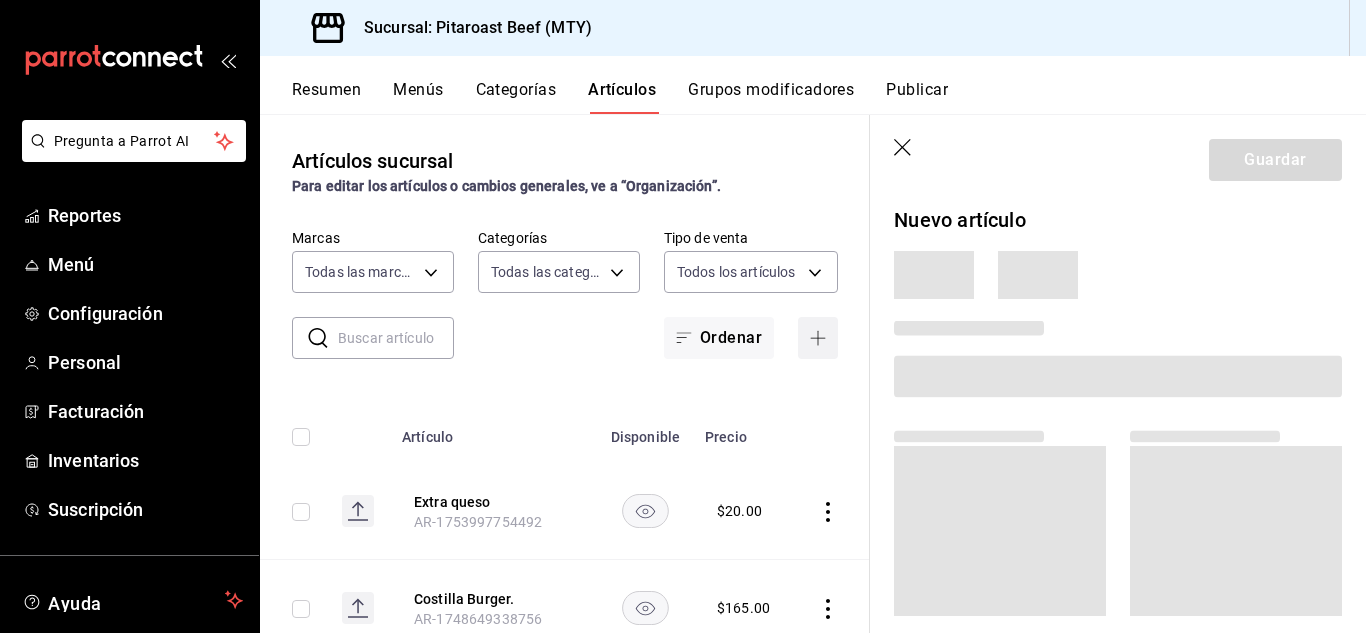 type on "693ee645-ca34-4c91-9a4c-a17a471d6623" 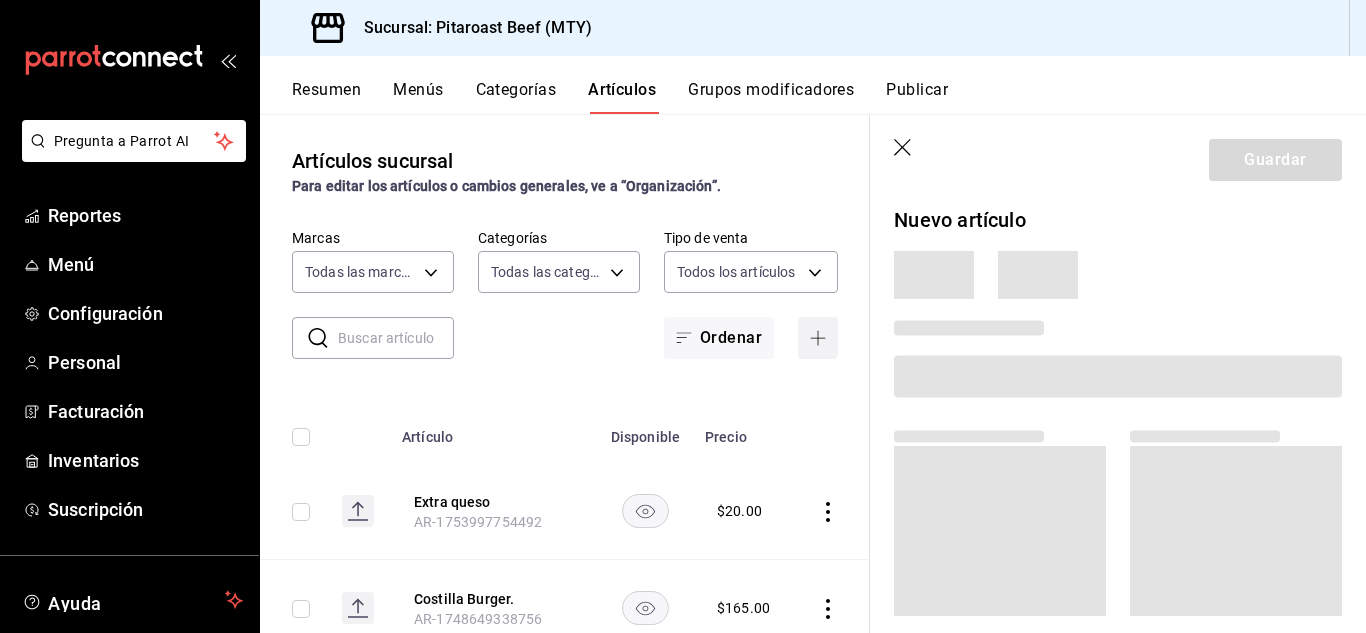 type on "0338d41a-4543-4bb2-9206-c211b4cf6810,6a0f9780-da2a-4533-8761-cb623bae18d7,f882614f-aed1-4493-b191-a7417d95763d,a6e63e69-c328-40ce-8609-49f9f71b537d,de501f38-1045-4f31-870a-d4297b8f3320,0e1fe137-0cd9-4d08-b070-e559e6889f0b,3213a5ef-2295-4c0d-aaa5-343772a543c9,ab04debe-1e0f-4a08-b843-50321a0731ba,c7fc3b34-0f90-4287-94a5-f114639afc3c,5d34a003-cd63-4649-91f8-0bdcd7ea4d1a,cff2cf86-e7c6-4d89-a029-9cf2d03677a8,86c77ad1-1a39-44d4-b3a1-7d845c8da57e,7265f837-88de-4a8d-b850-88a497305e37,fd2cc0d6-8d28-41a7-b212-6340938a897b,ac00ab92-ad98-45a3-88e2-a6c5f8957755" 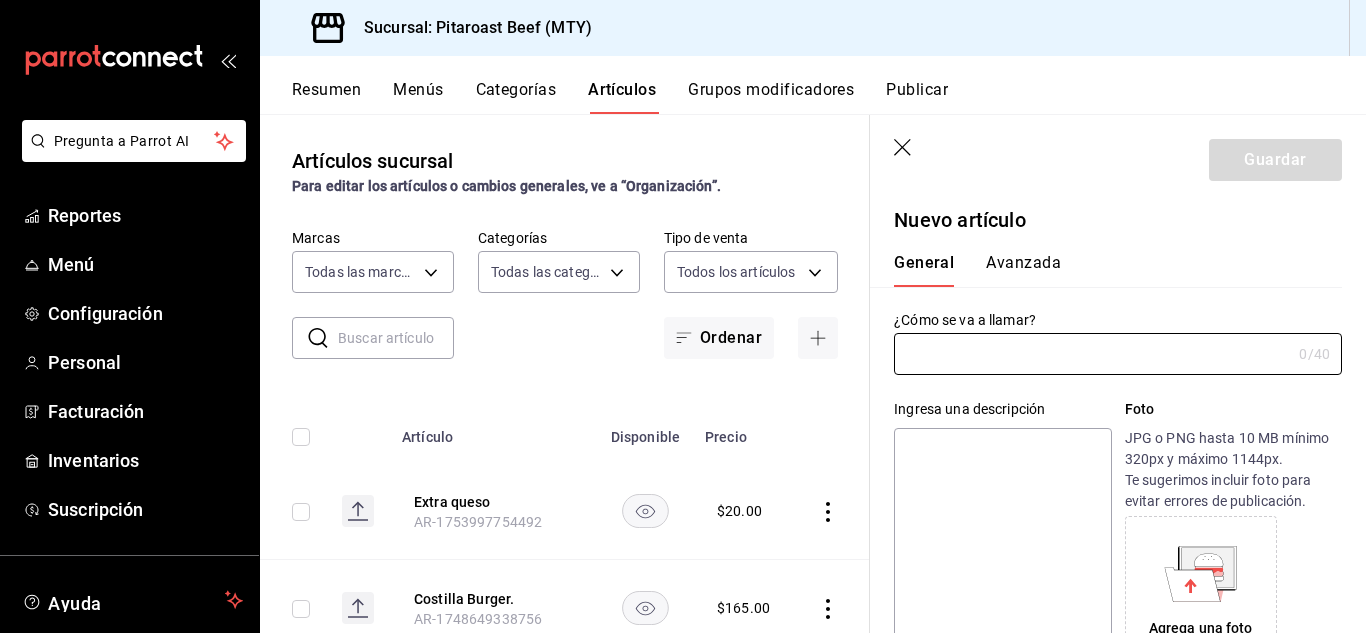 type on "AR-1754423176080" 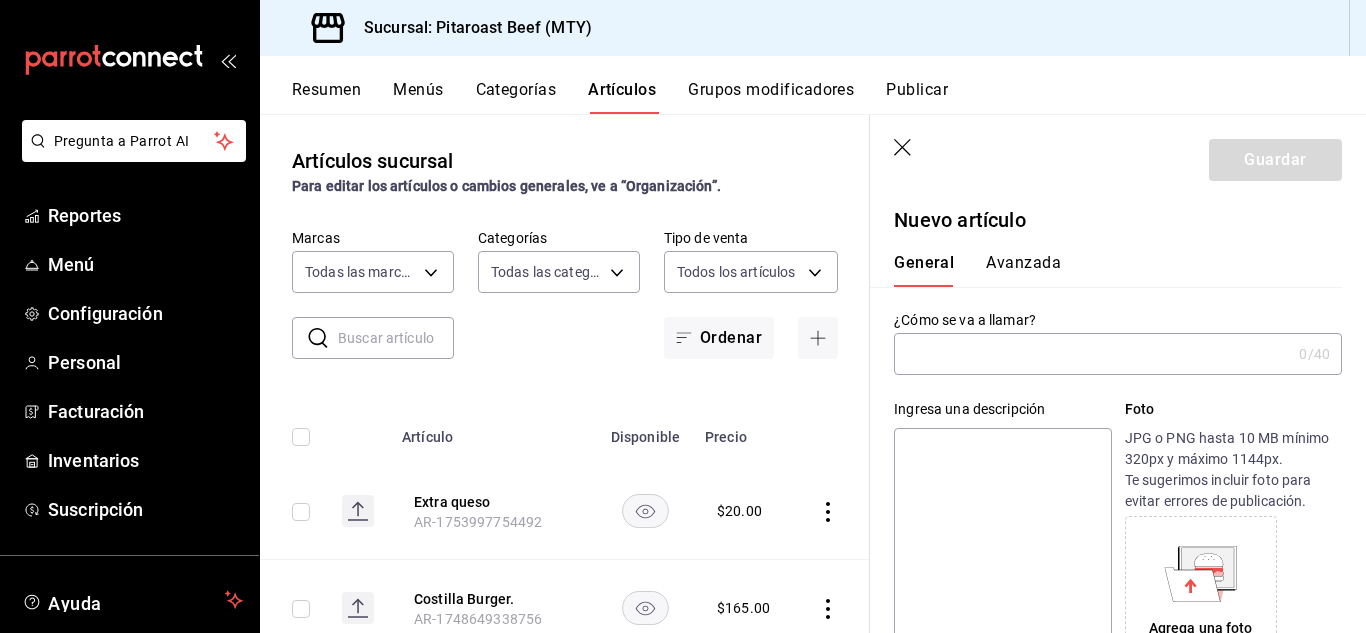 click at bounding box center [1092, 354] 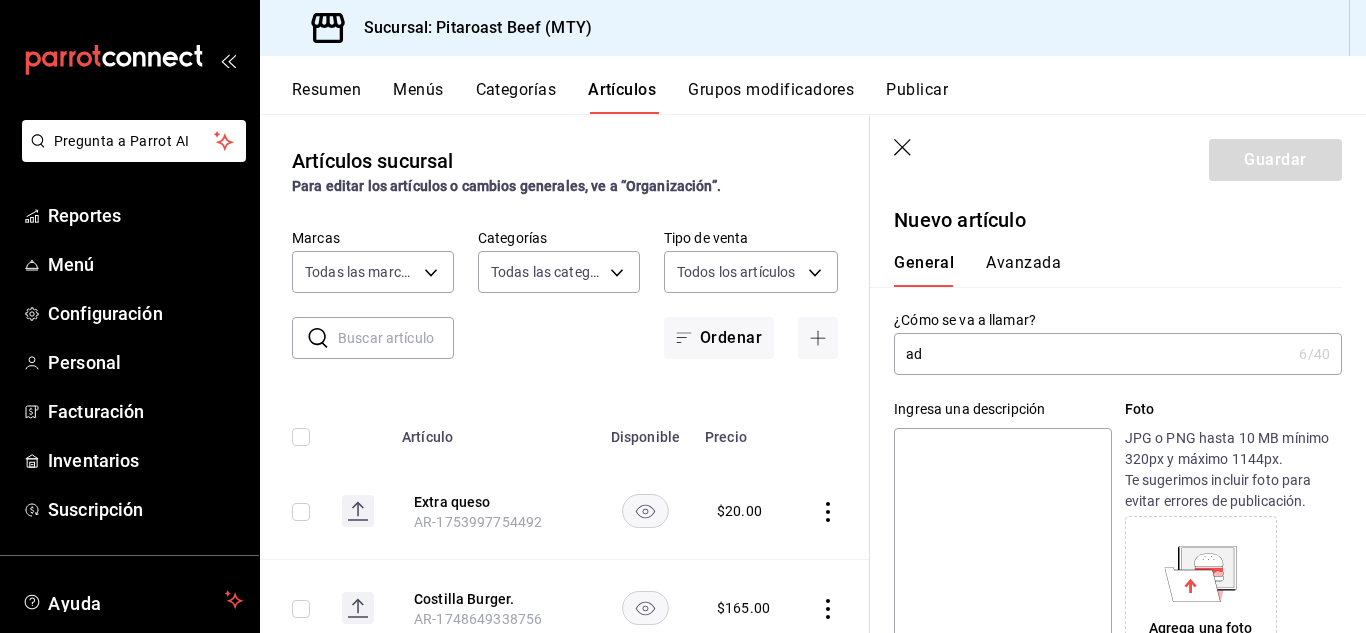 type on "a" 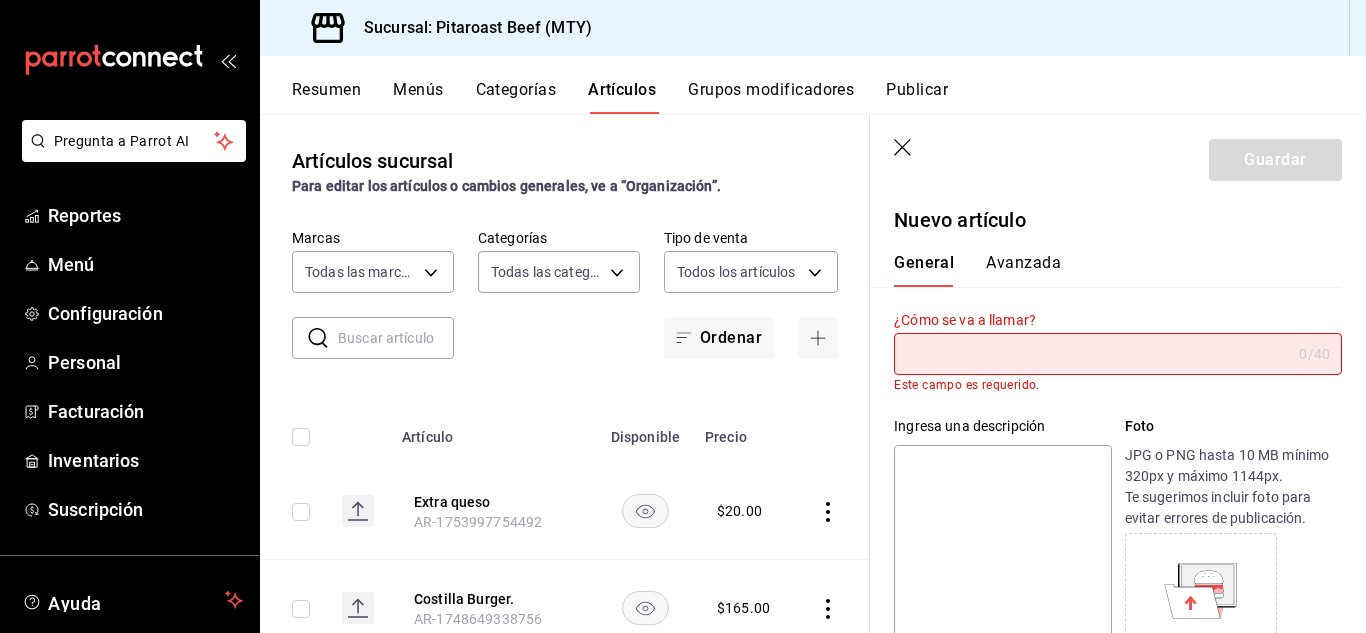 click at bounding box center (1092, 354) 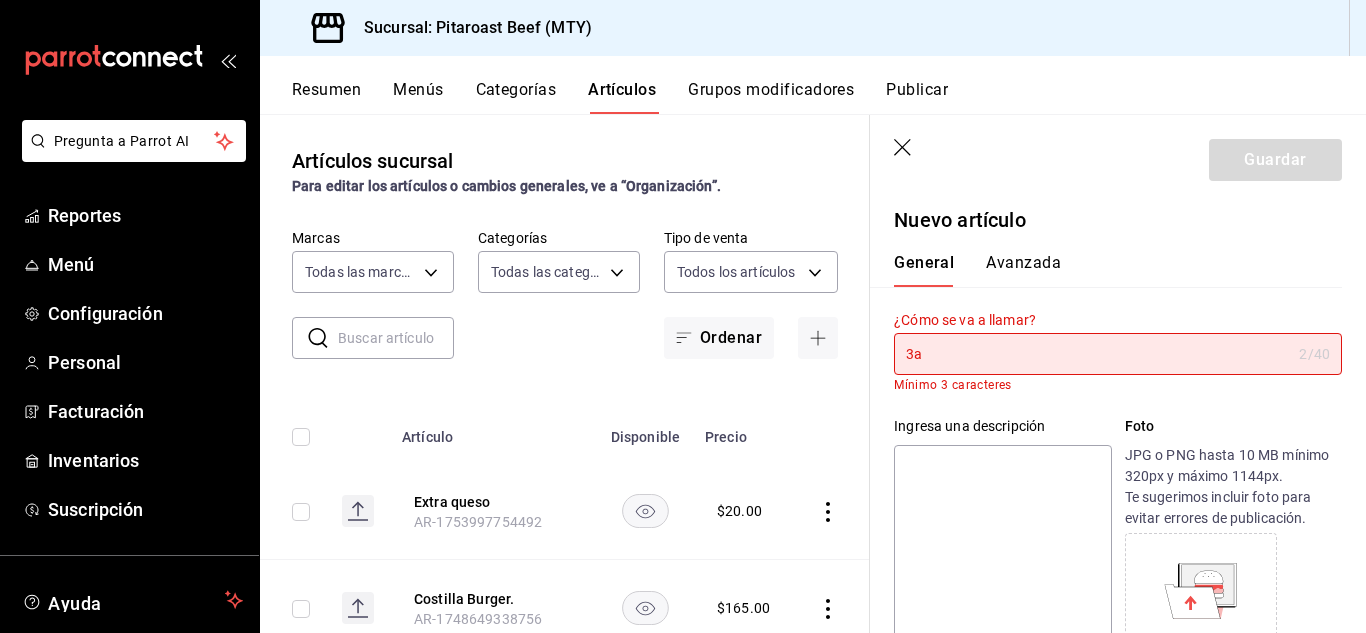 type on "3" 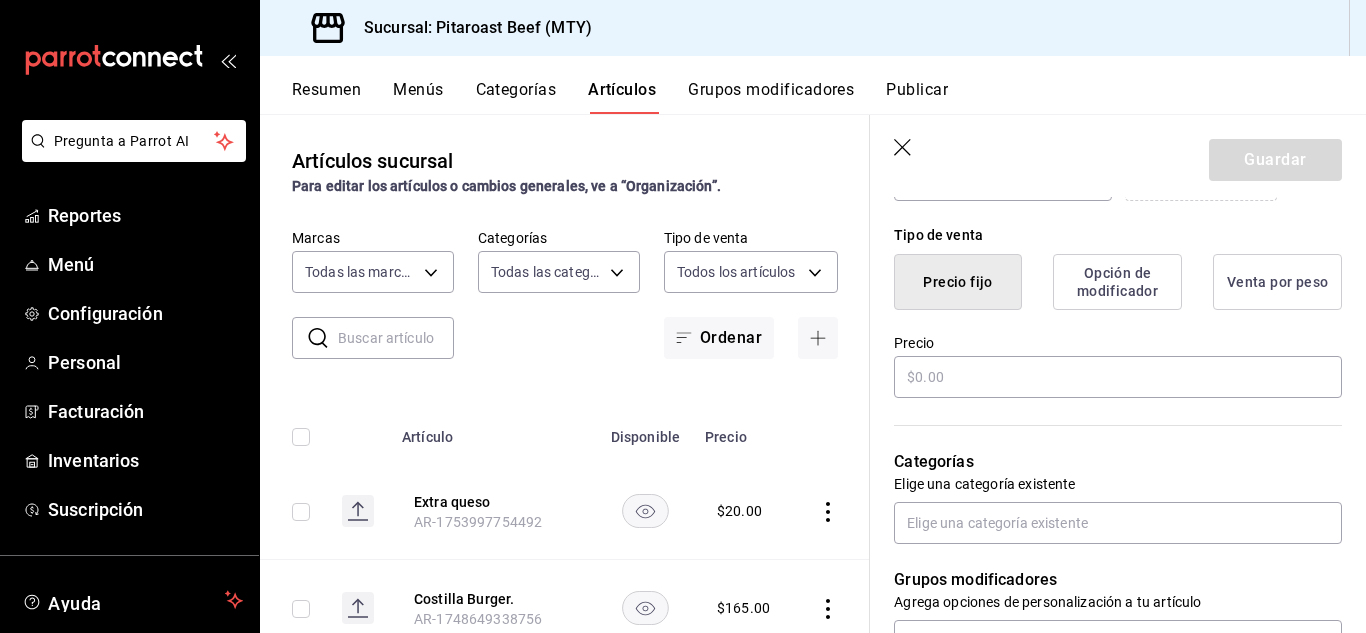 scroll, scrollTop: 480, scrollLeft: 0, axis: vertical 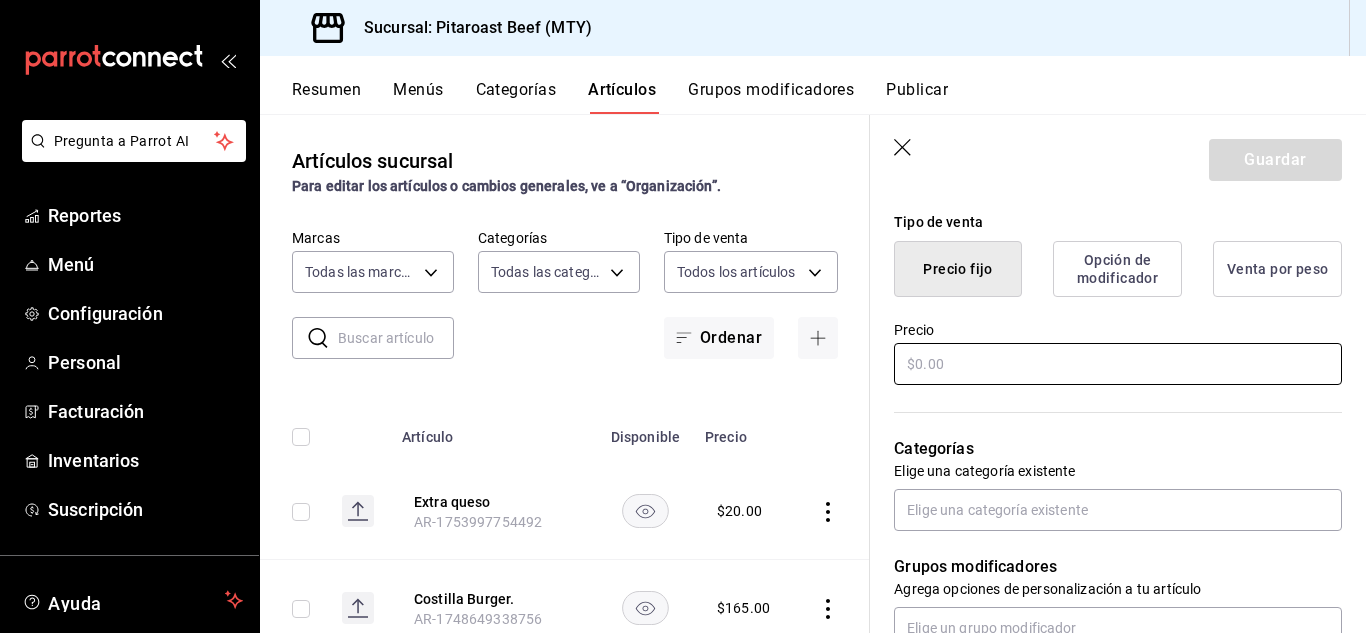 type on "Aderezo chipotle" 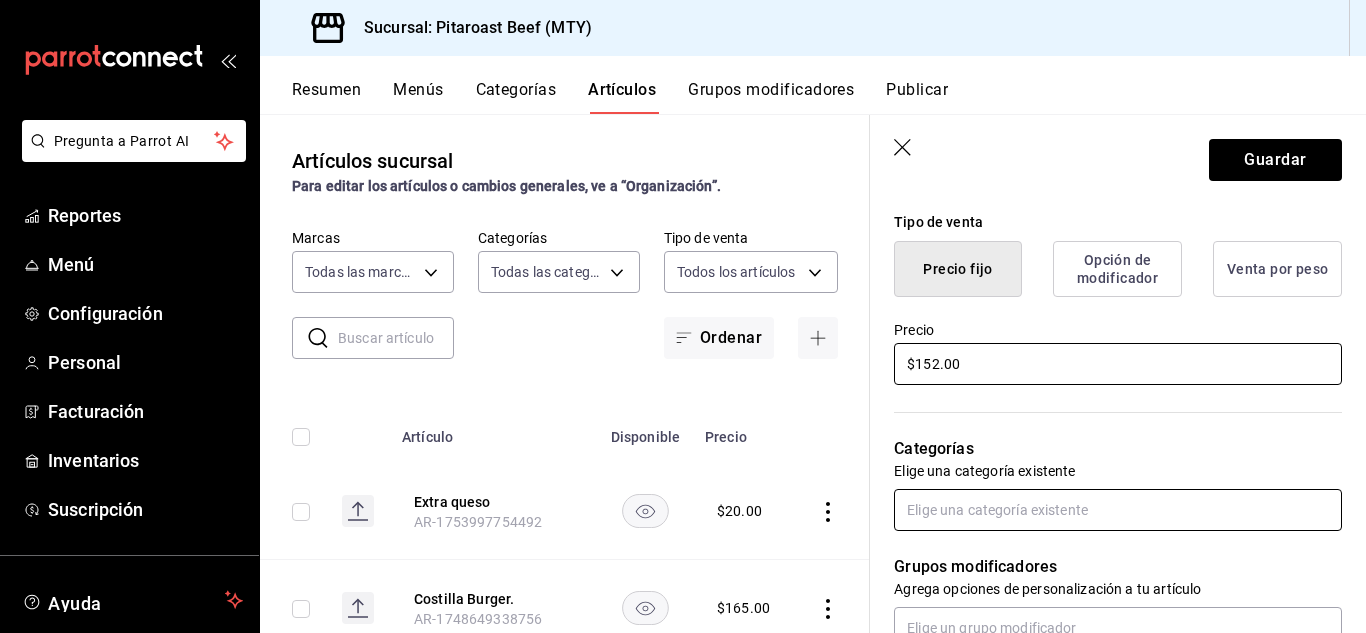 type on "$152.00" 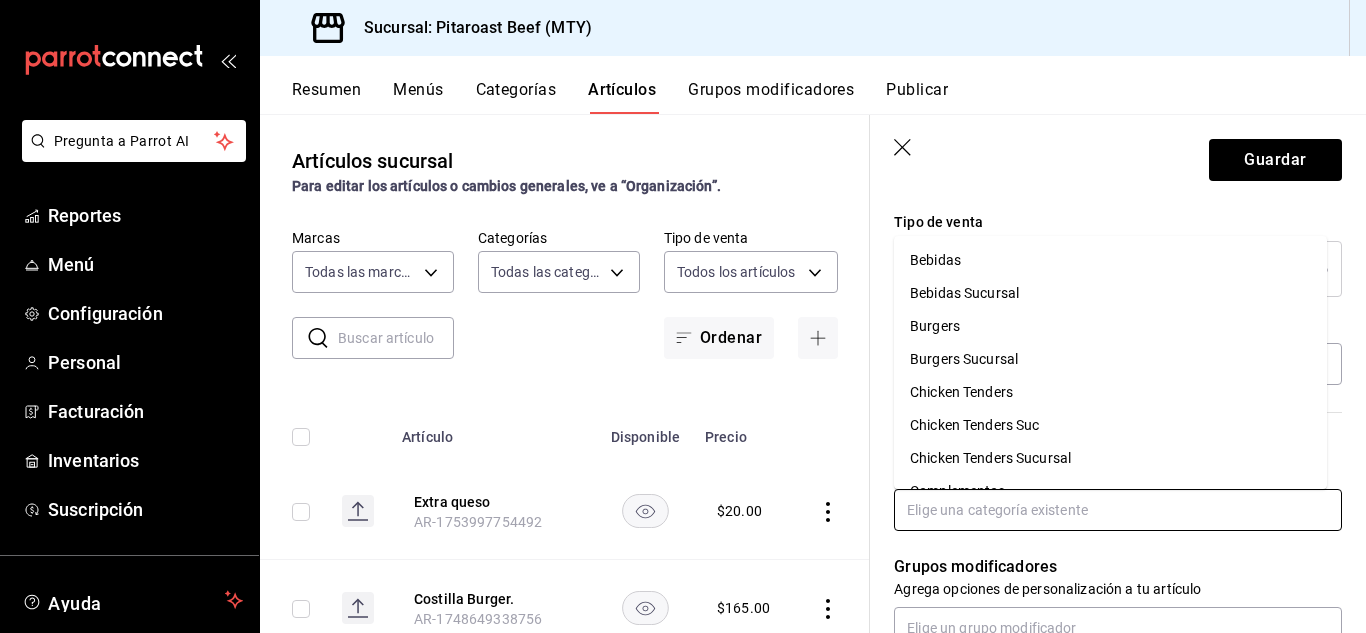click at bounding box center (1118, 510) 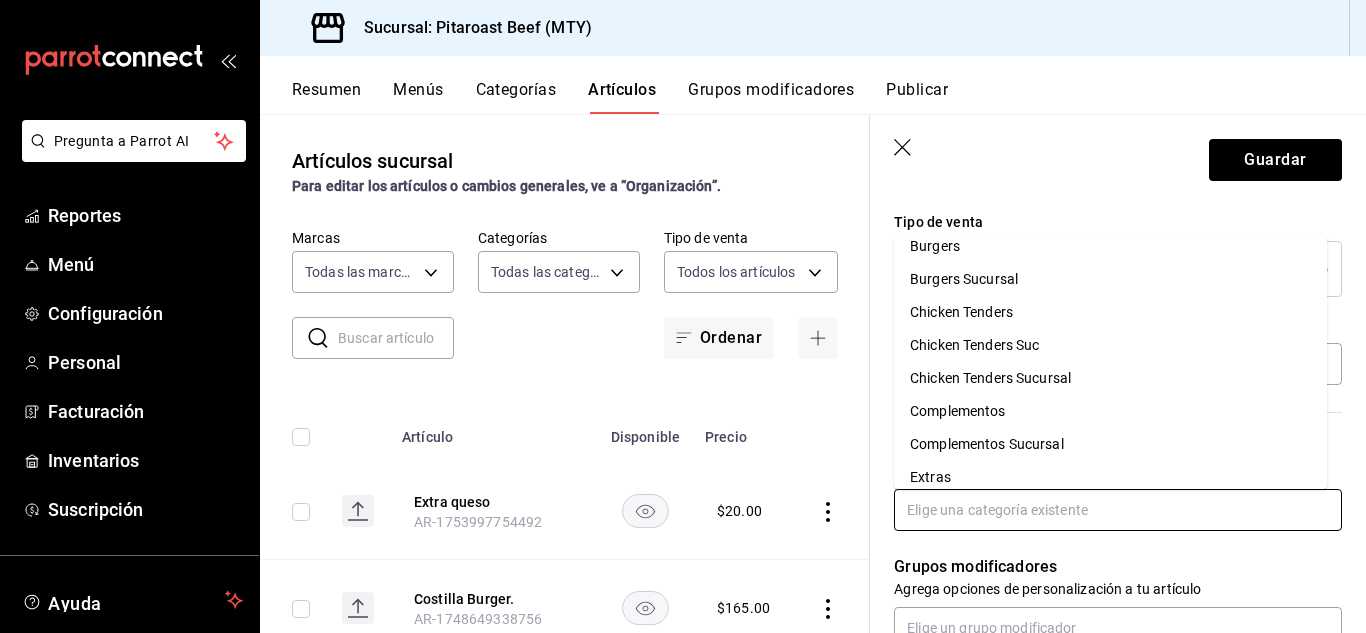 scroll, scrollTop: 147, scrollLeft: 0, axis: vertical 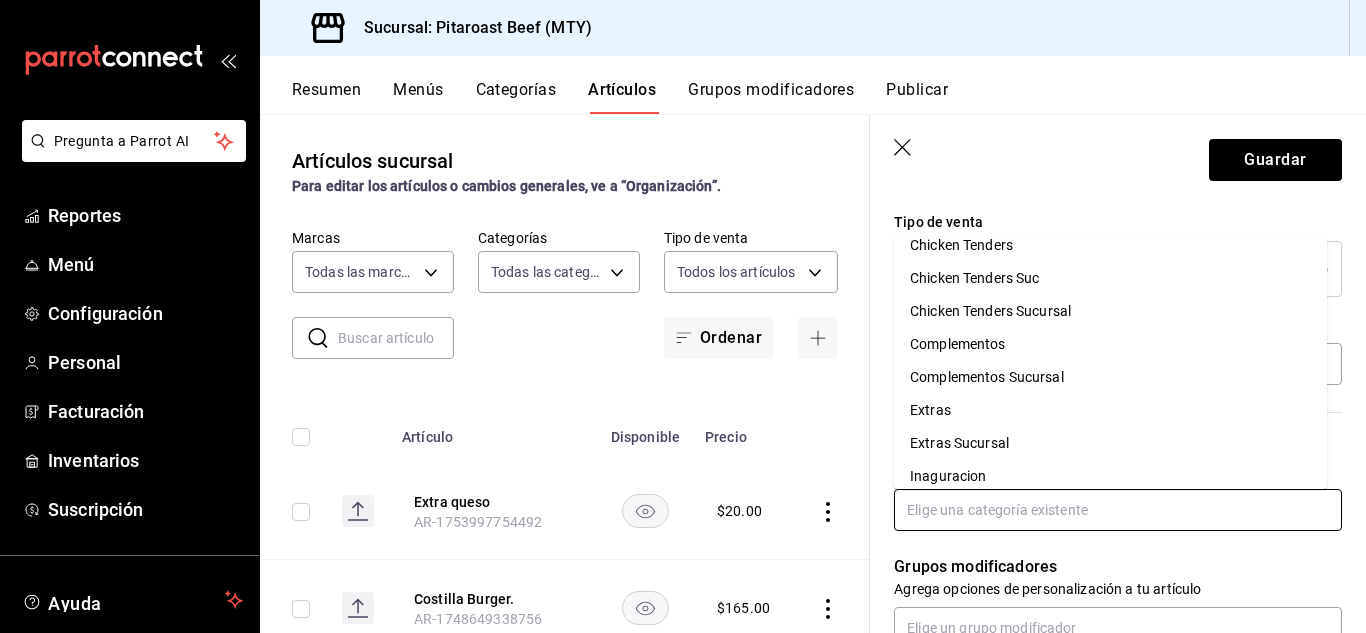 type on "6" 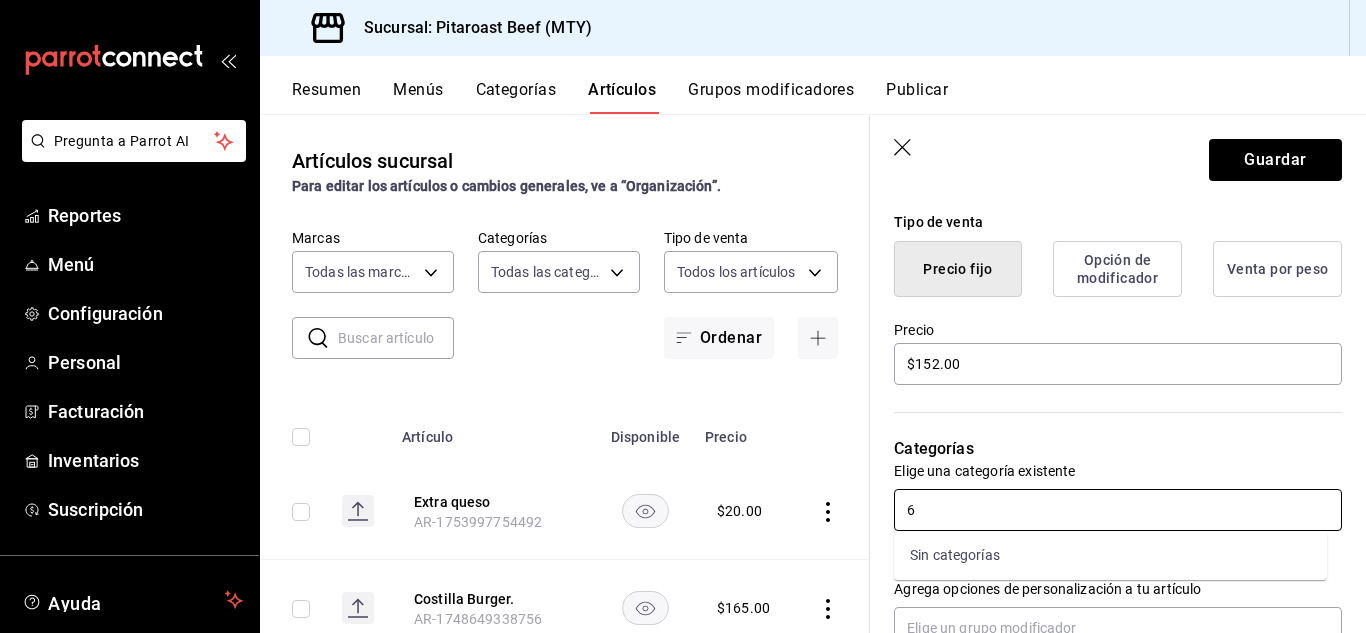 click on "6" at bounding box center (1118, 510) 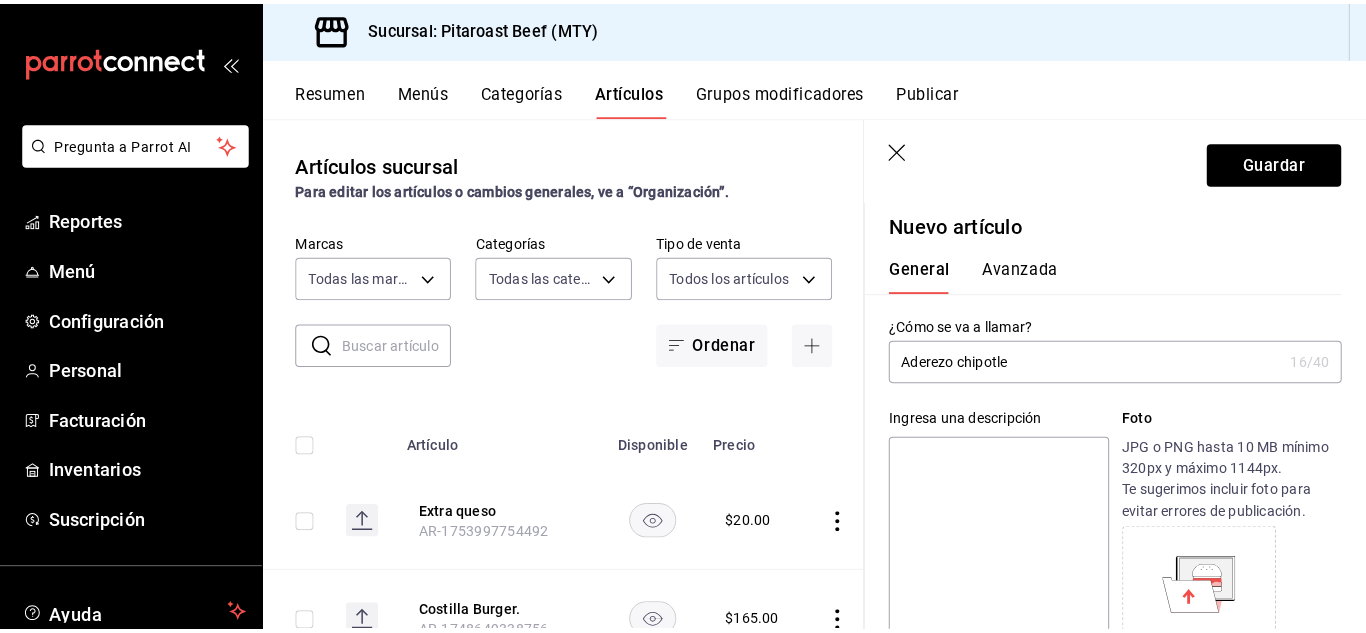 scroll, scrollTop: 366, scrollLeft: 0, axis: vertical 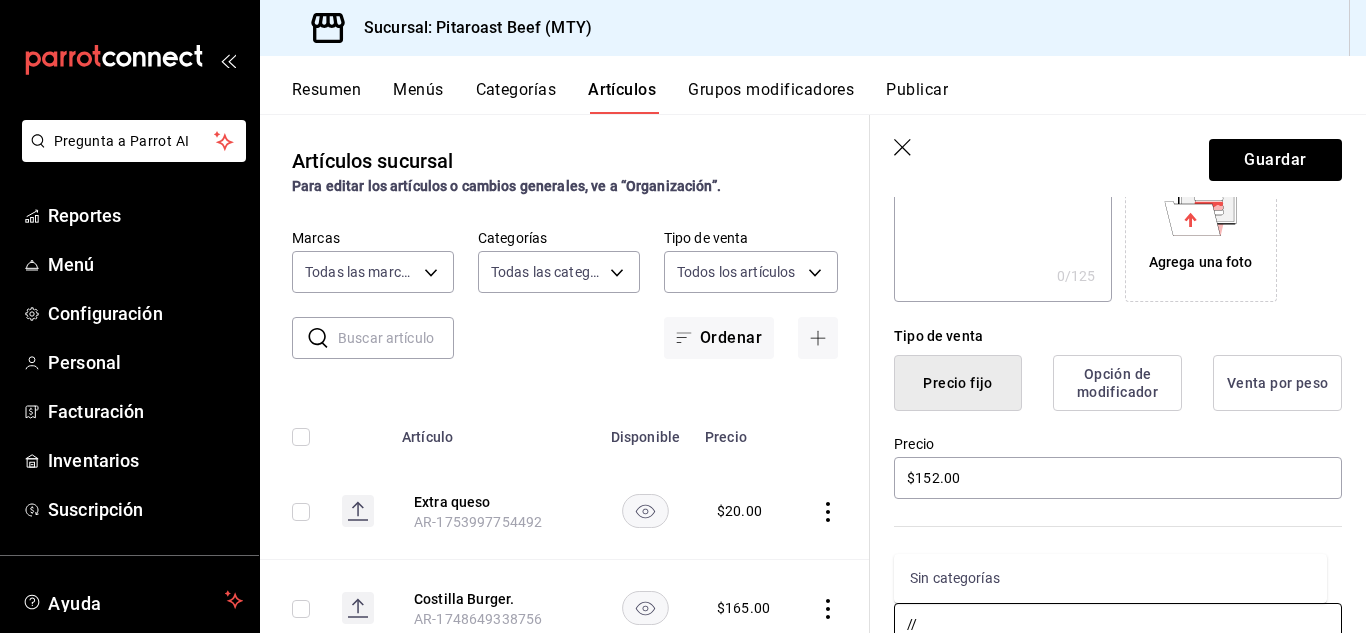 type on "//" 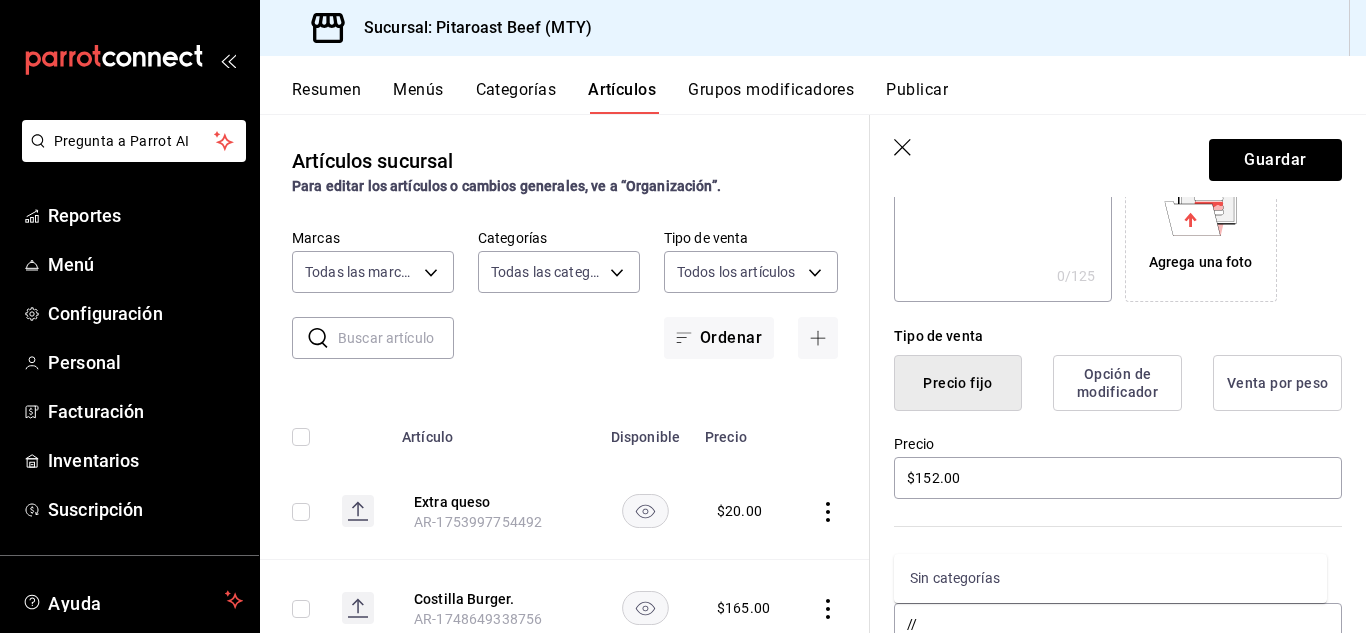 type 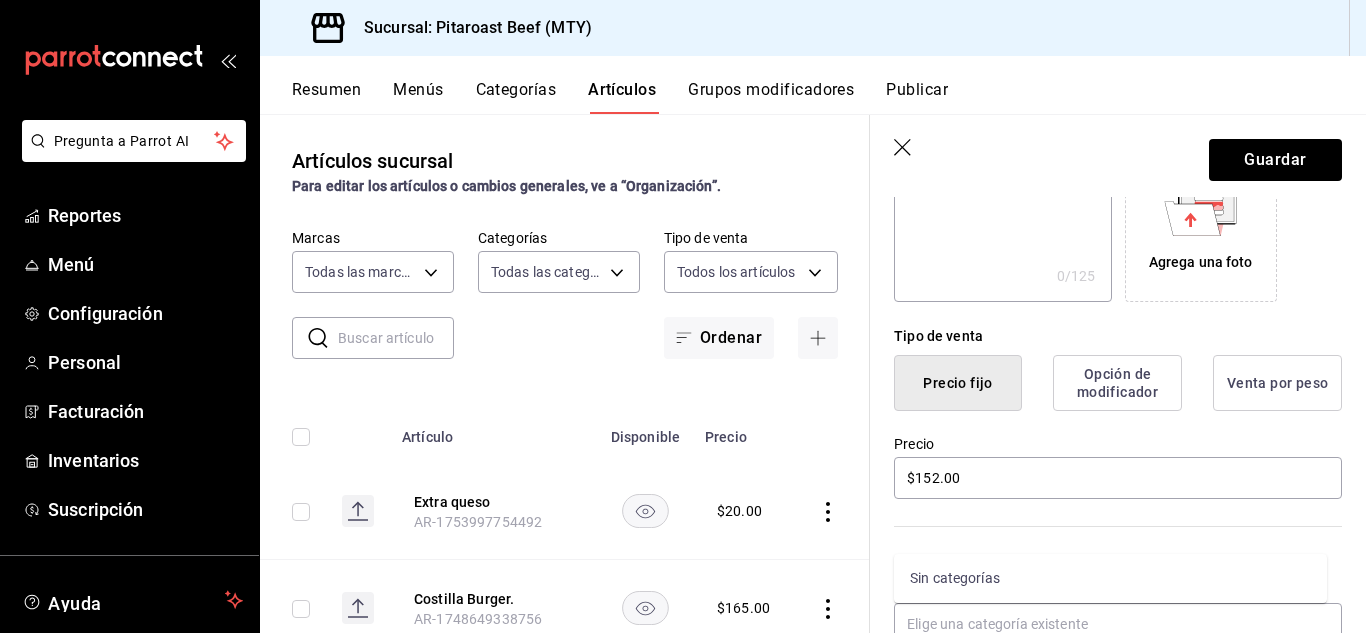 click on "Guardar" at bounding box center [1118, 156] 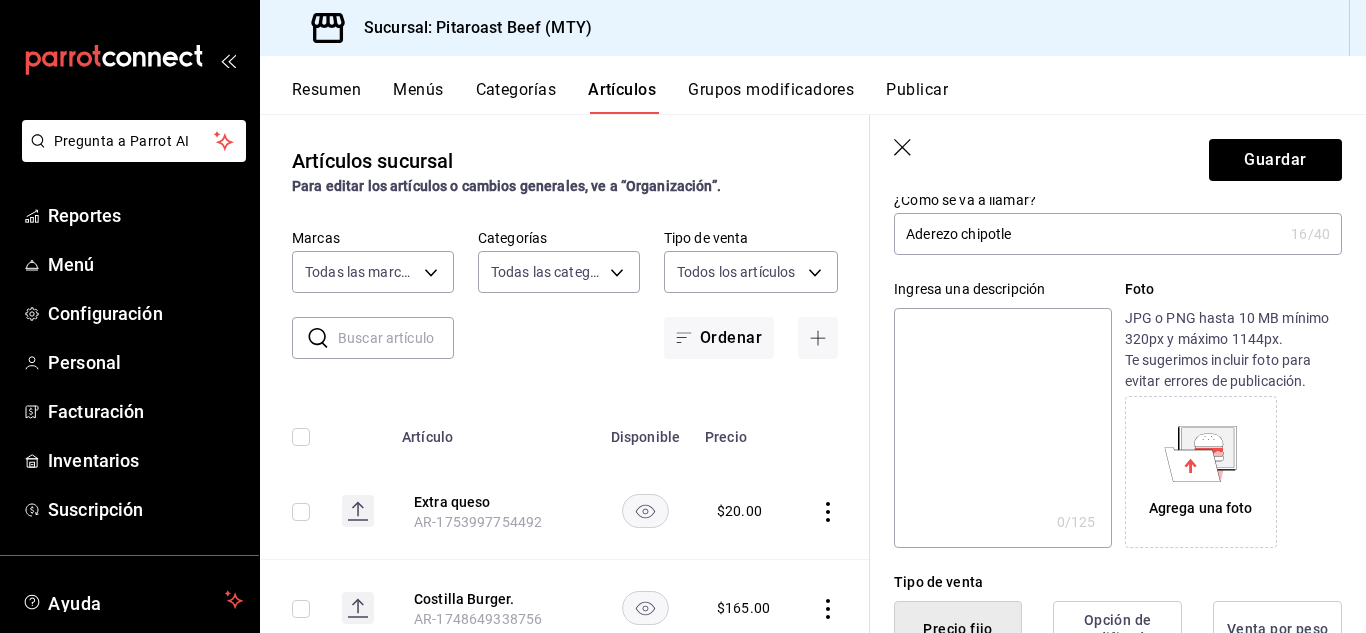 scroll, scrollTop: 160, scrollLeft: 0, axis: vertical 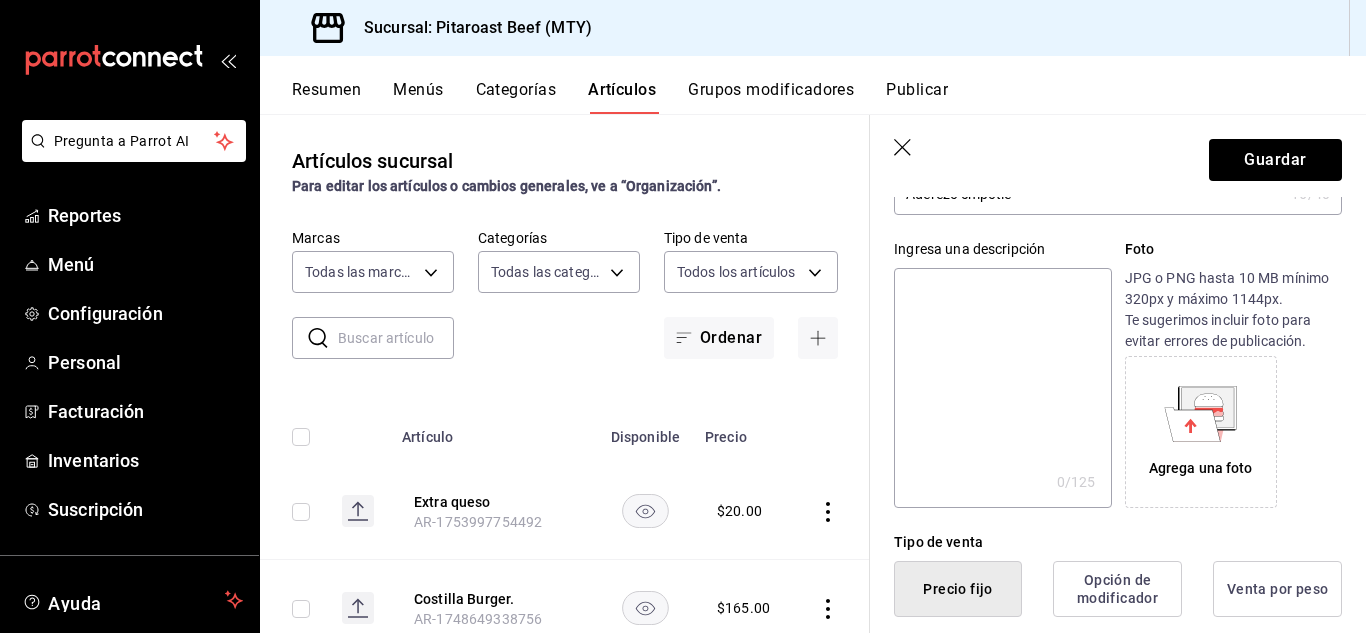 click 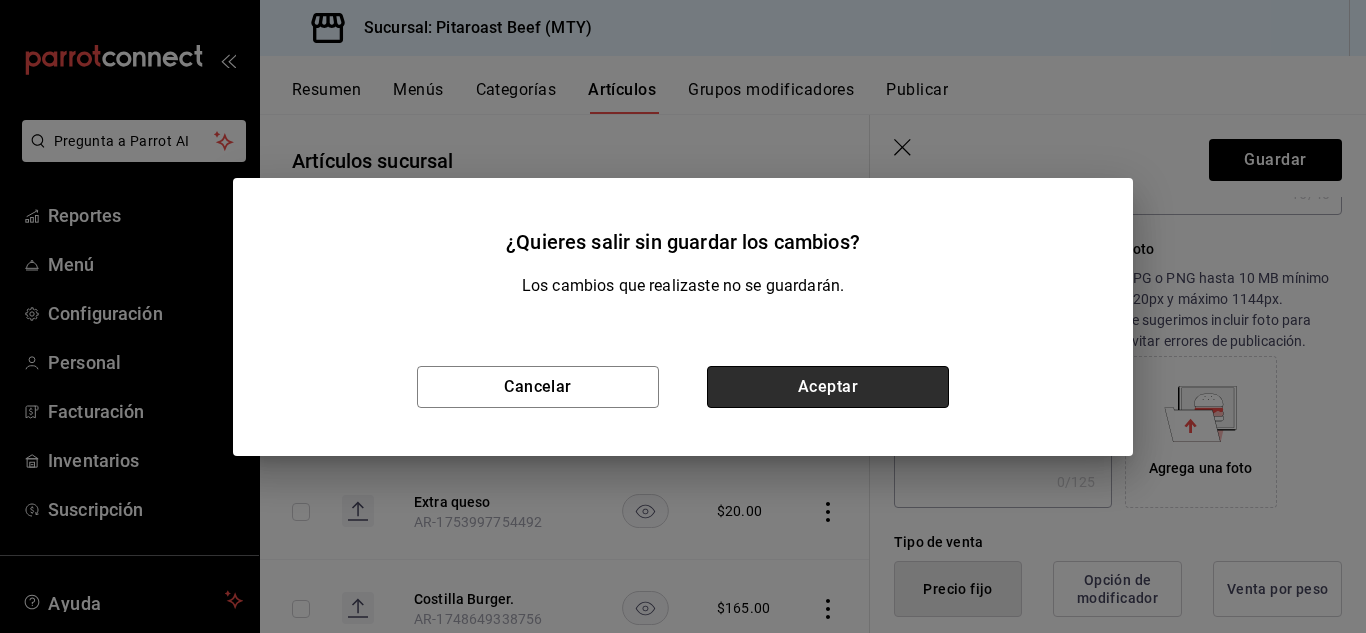 click on "Aceptar" at bounding box center [828, 387] 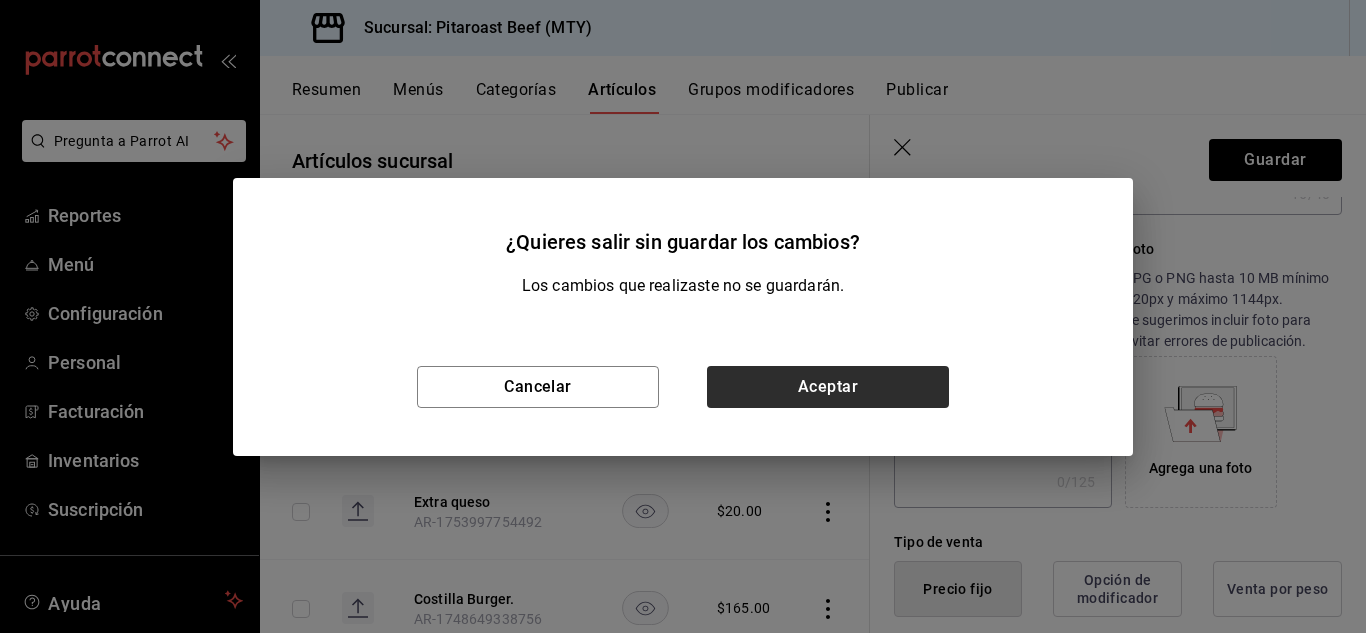 type 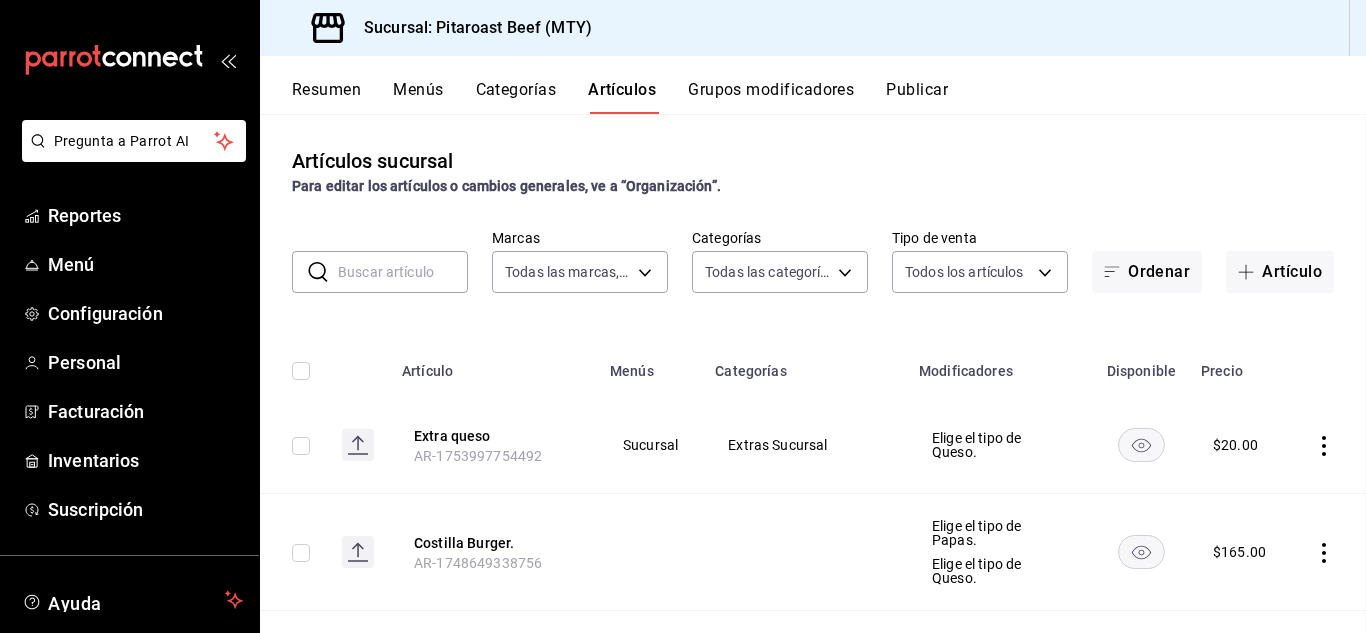 scroll, scrollTop: 0, scrollLeft: 0, axis: both 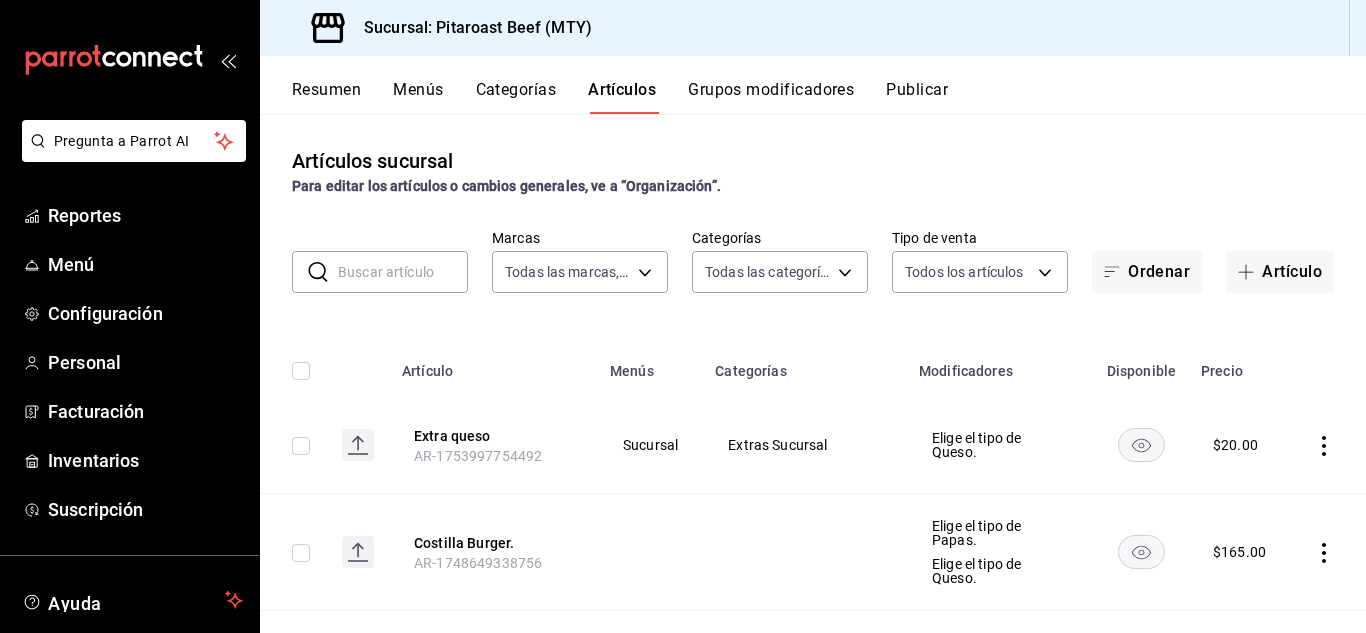 click on "Menús" at bounding box center (418, 97) 